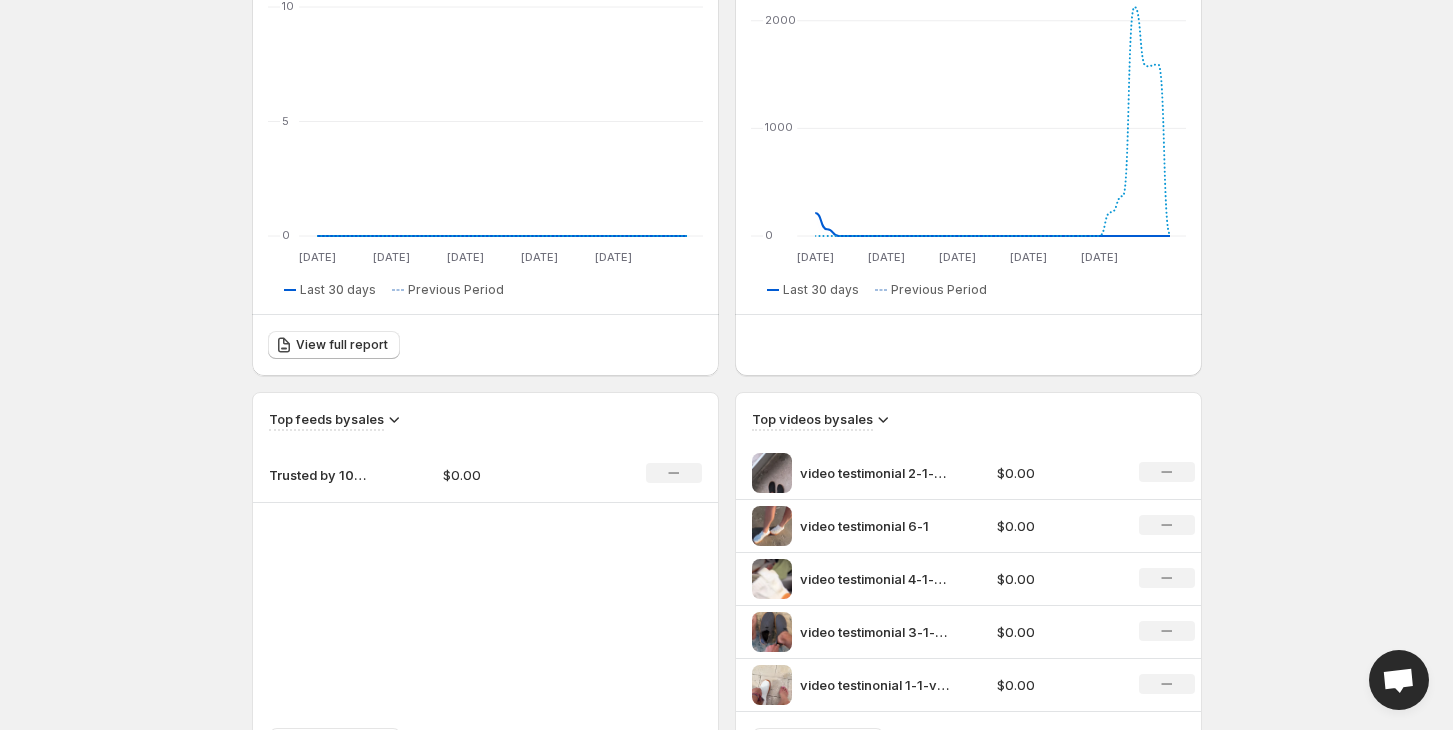 scroll, scrollTop: 400, scrollLeft: 0, axis: vertical 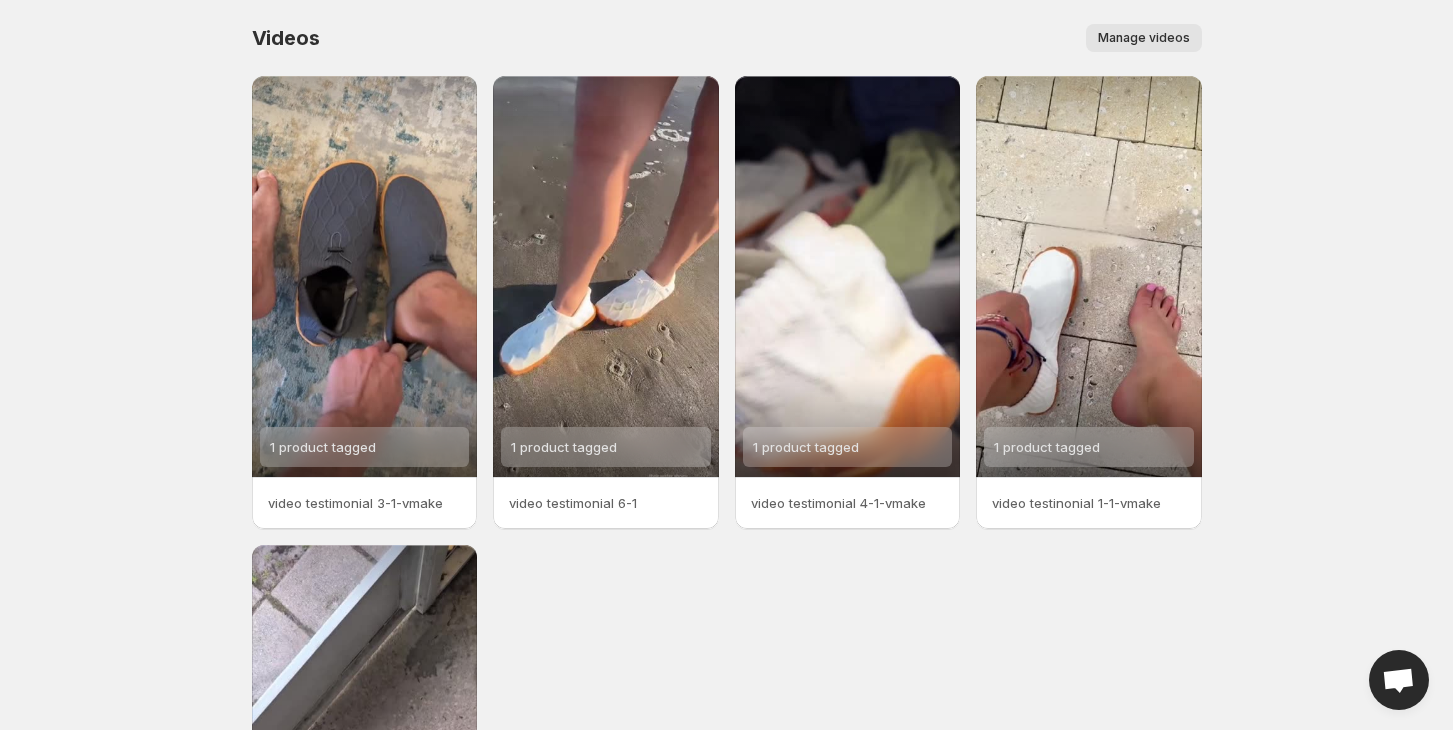 click on "Manage videos" at bounding box center (772, 38) 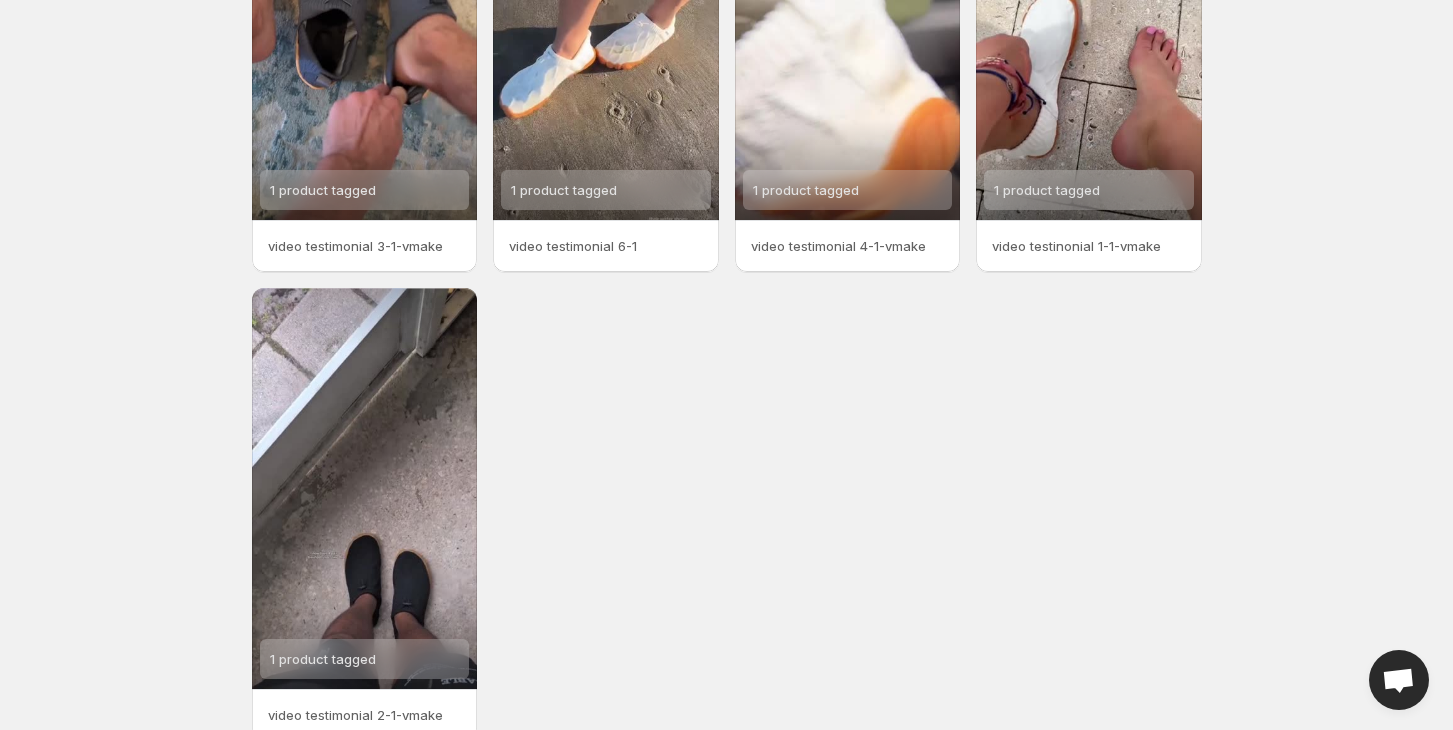 scroll, scrollTop: 266, scrollLeft: 0, axis: vertical 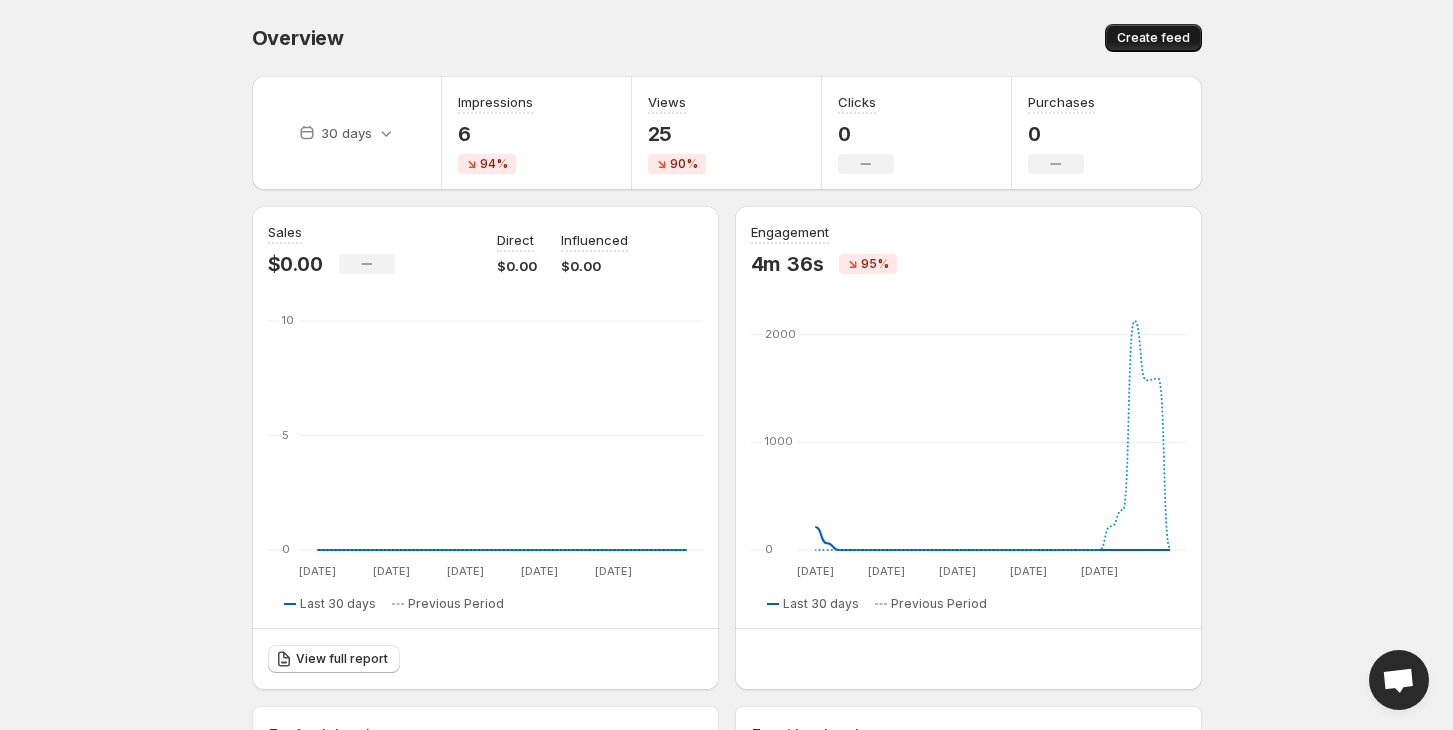 click on "Create feed" at bounding box center (1153, 38) 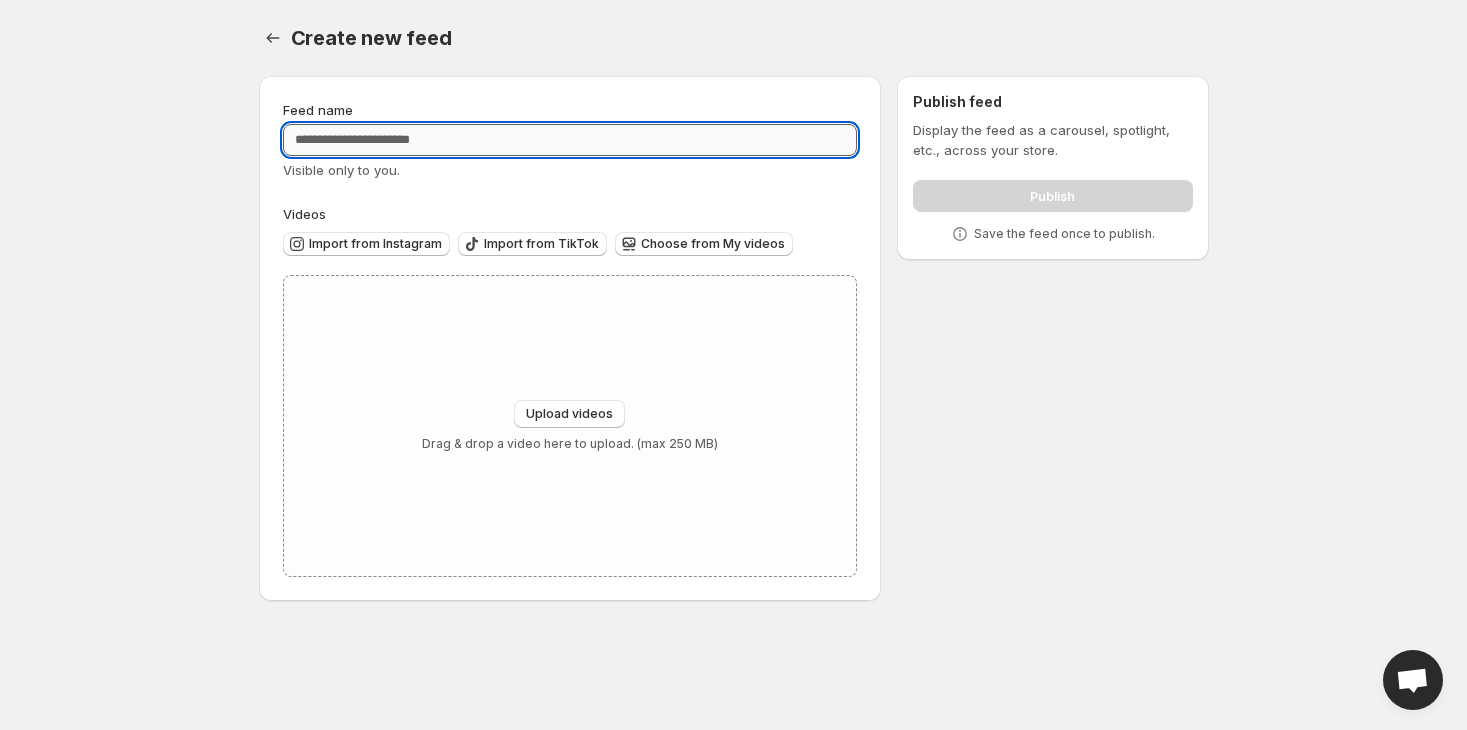 click on "Feed name" at bounding box center [570, 140] 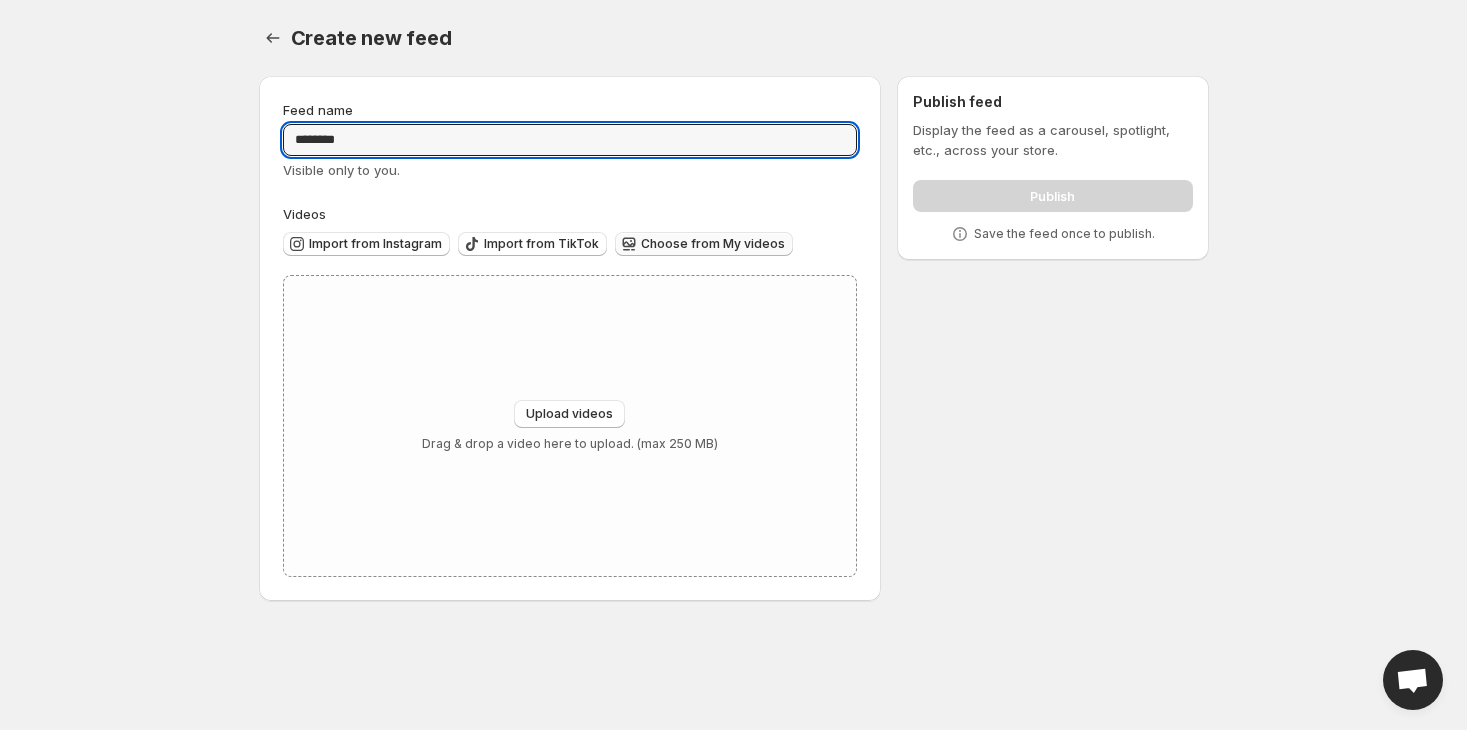 type on "********" 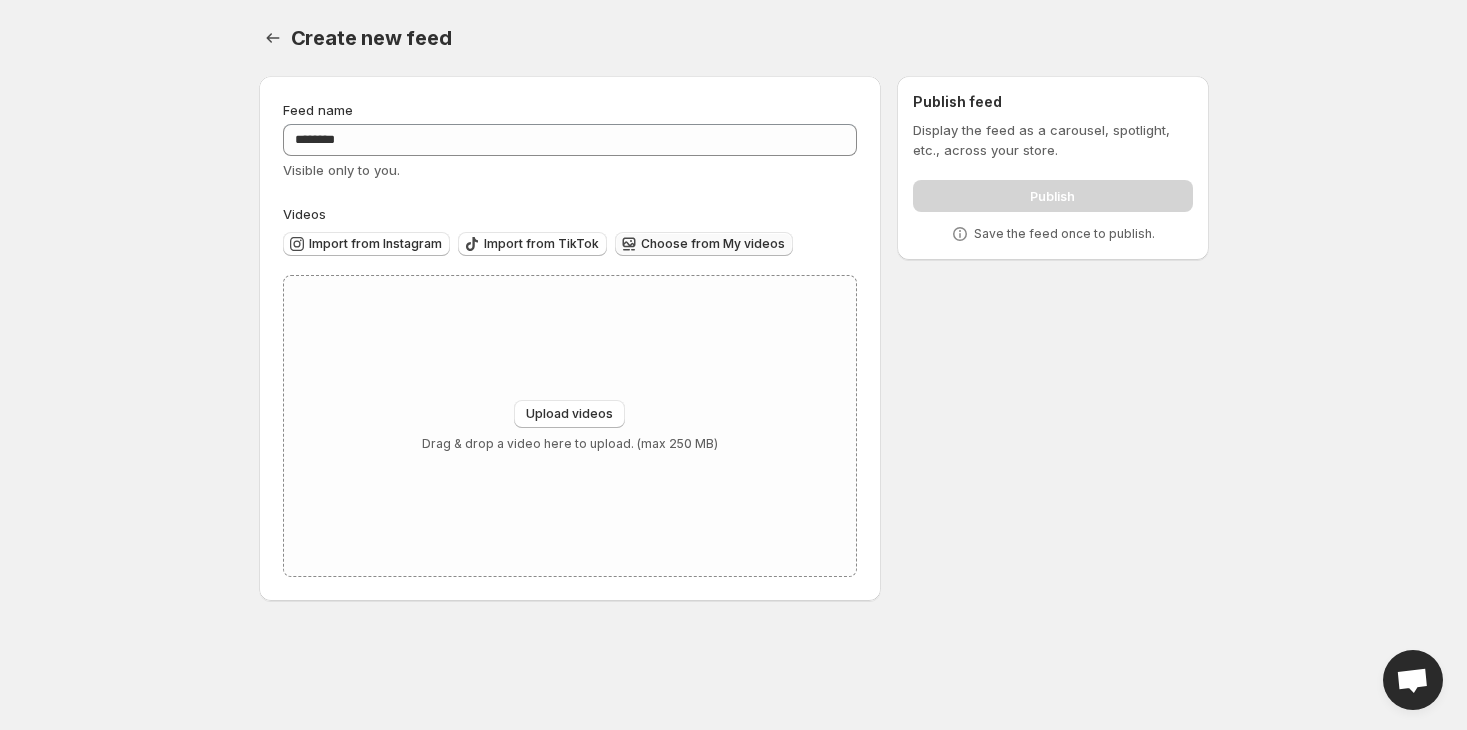 click on "Choose from My videos" at bounding box center [713, 244] 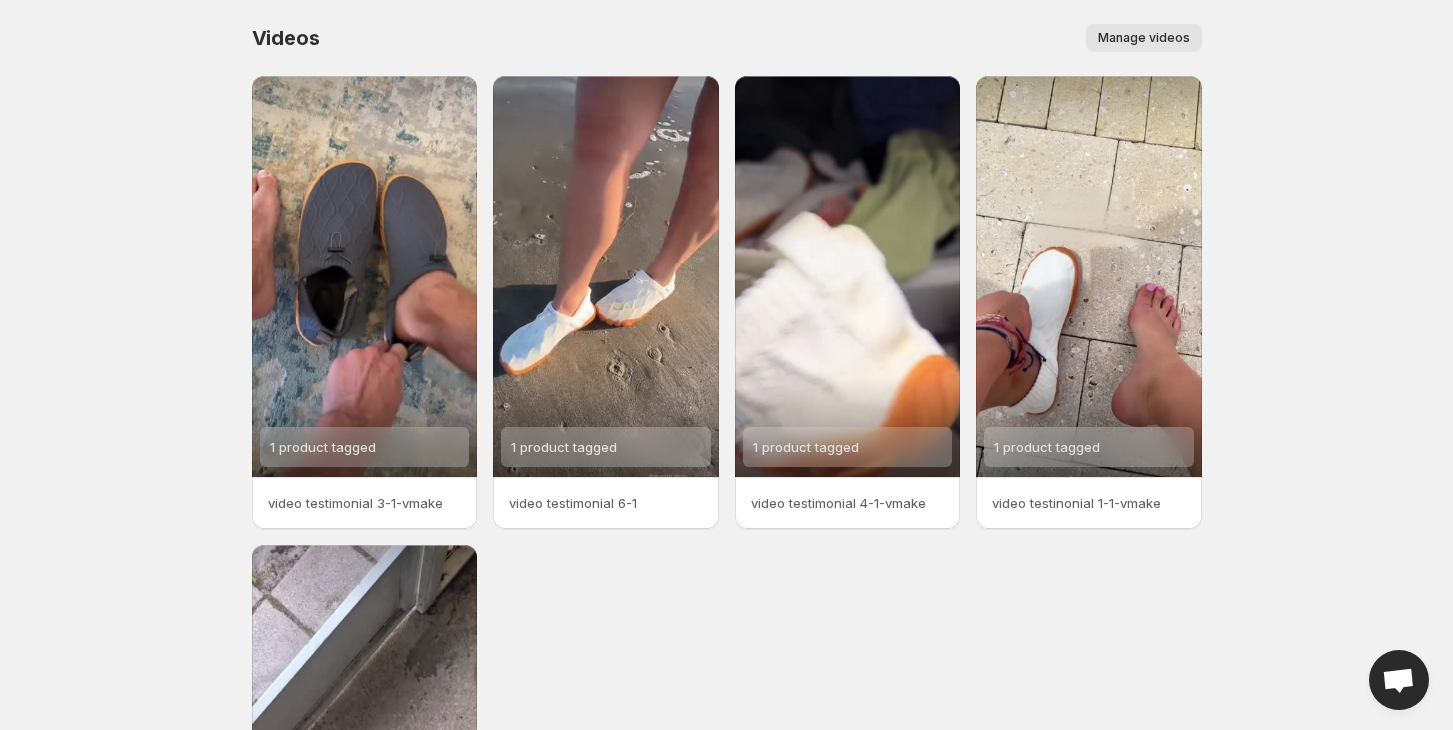 click on "Manage videos" at bounding box center [1144, 38] 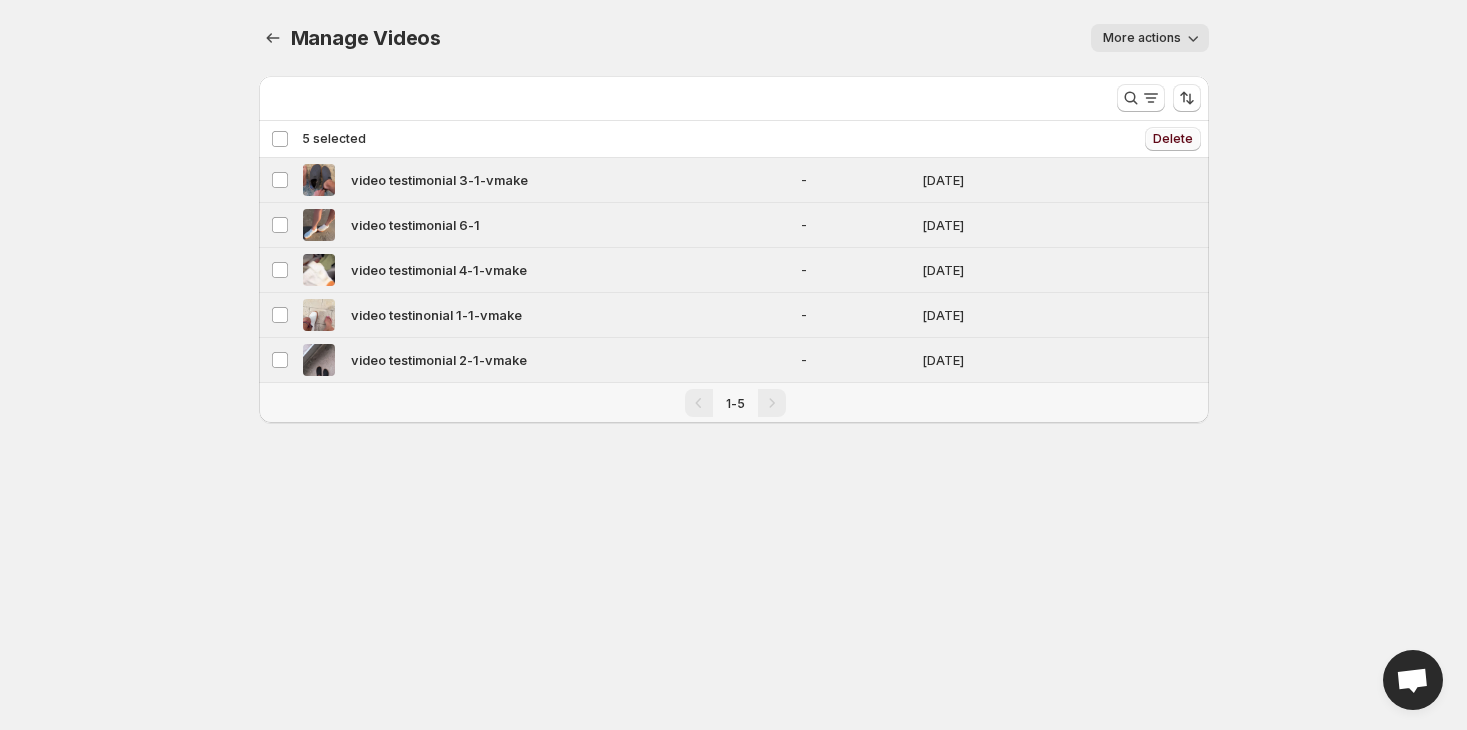 click on "Delete" at bounding box center (1173, 139) 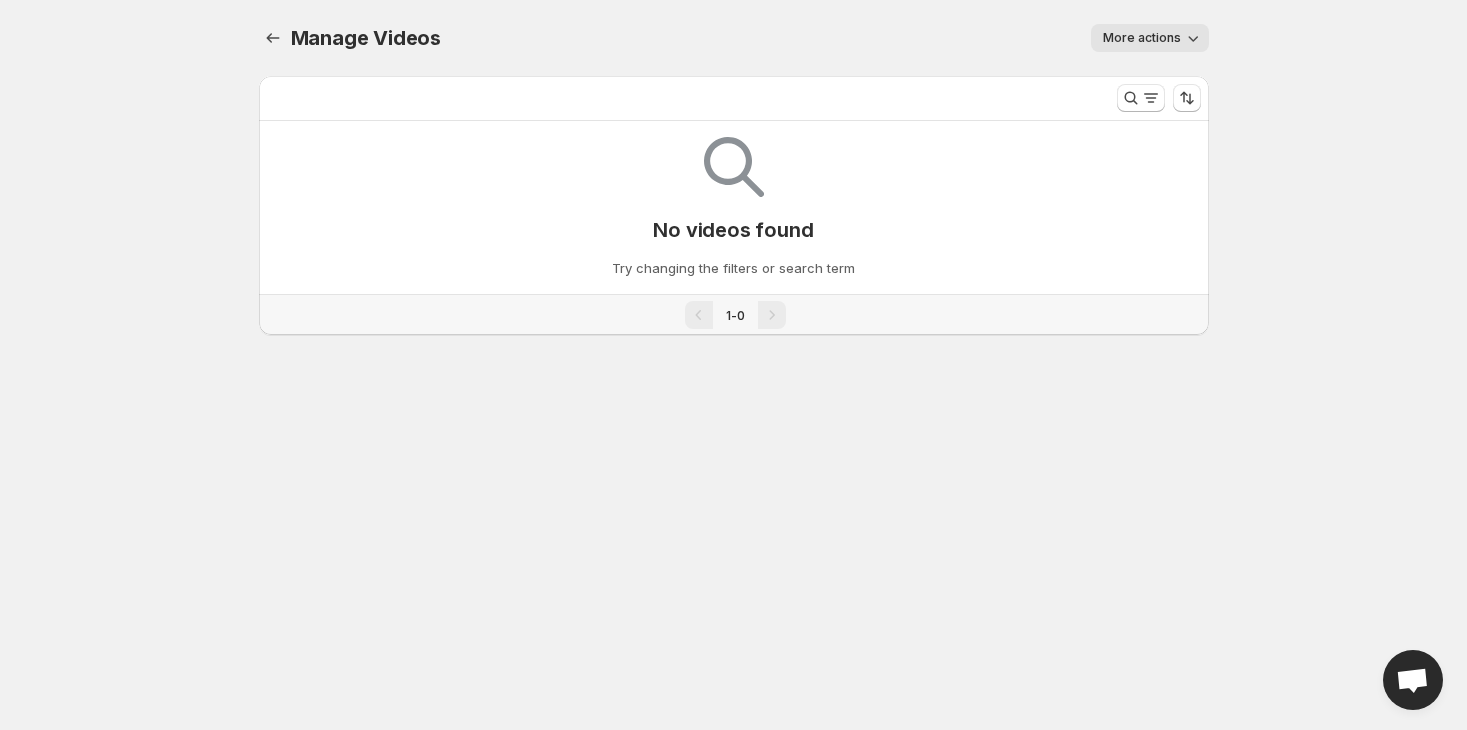 click on "No videos found Try changing the filters or search term" at bounding box center [734, 199] 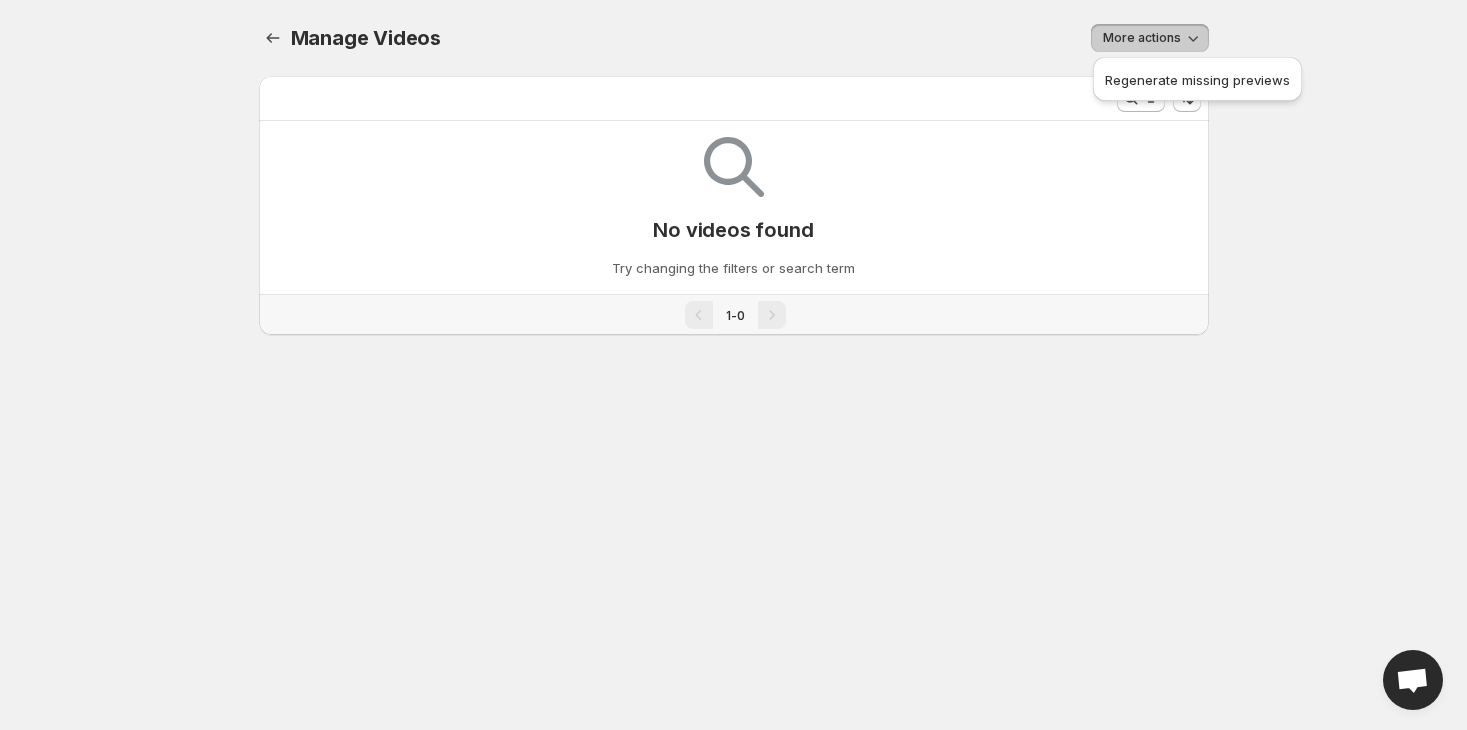 click on "More actions" at bounding box center [837, 38] 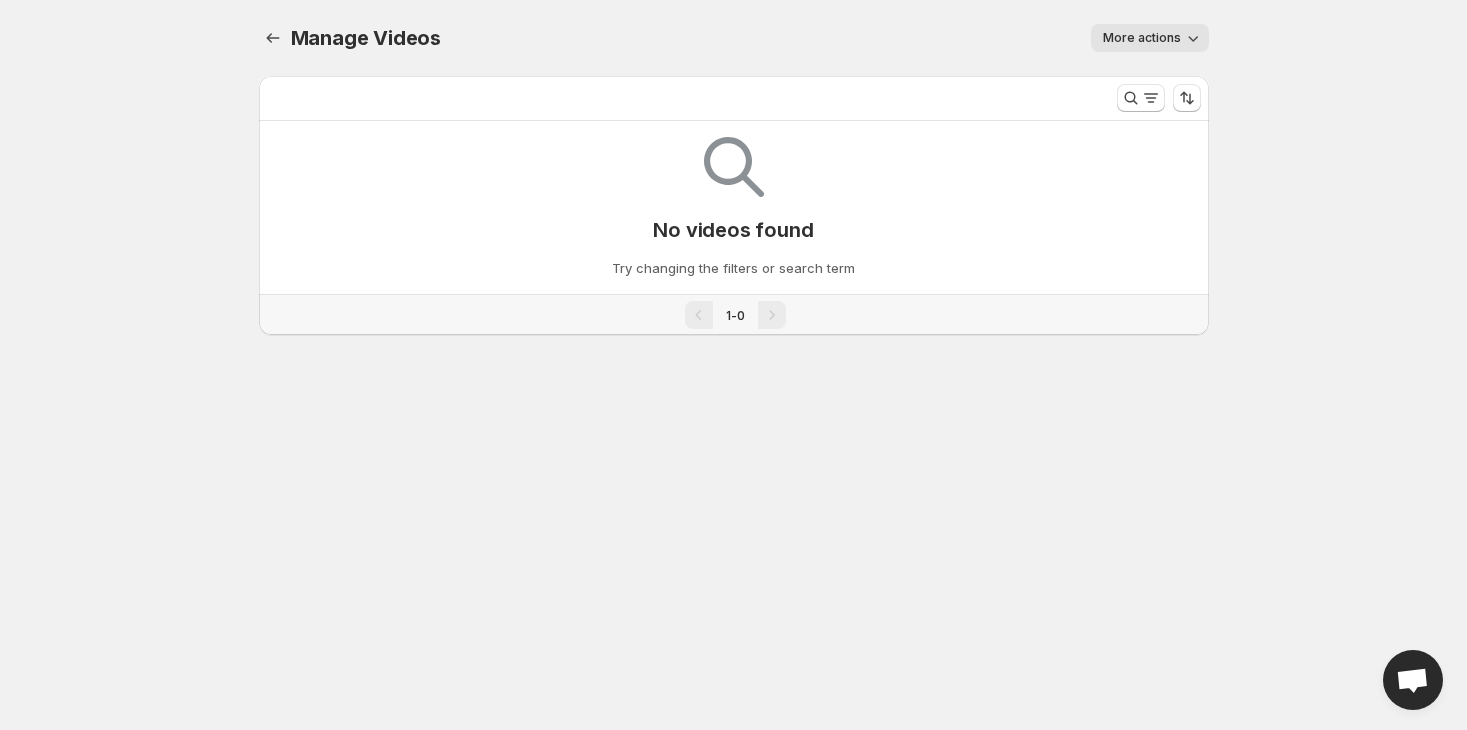 click at bounding box center (734, 169) 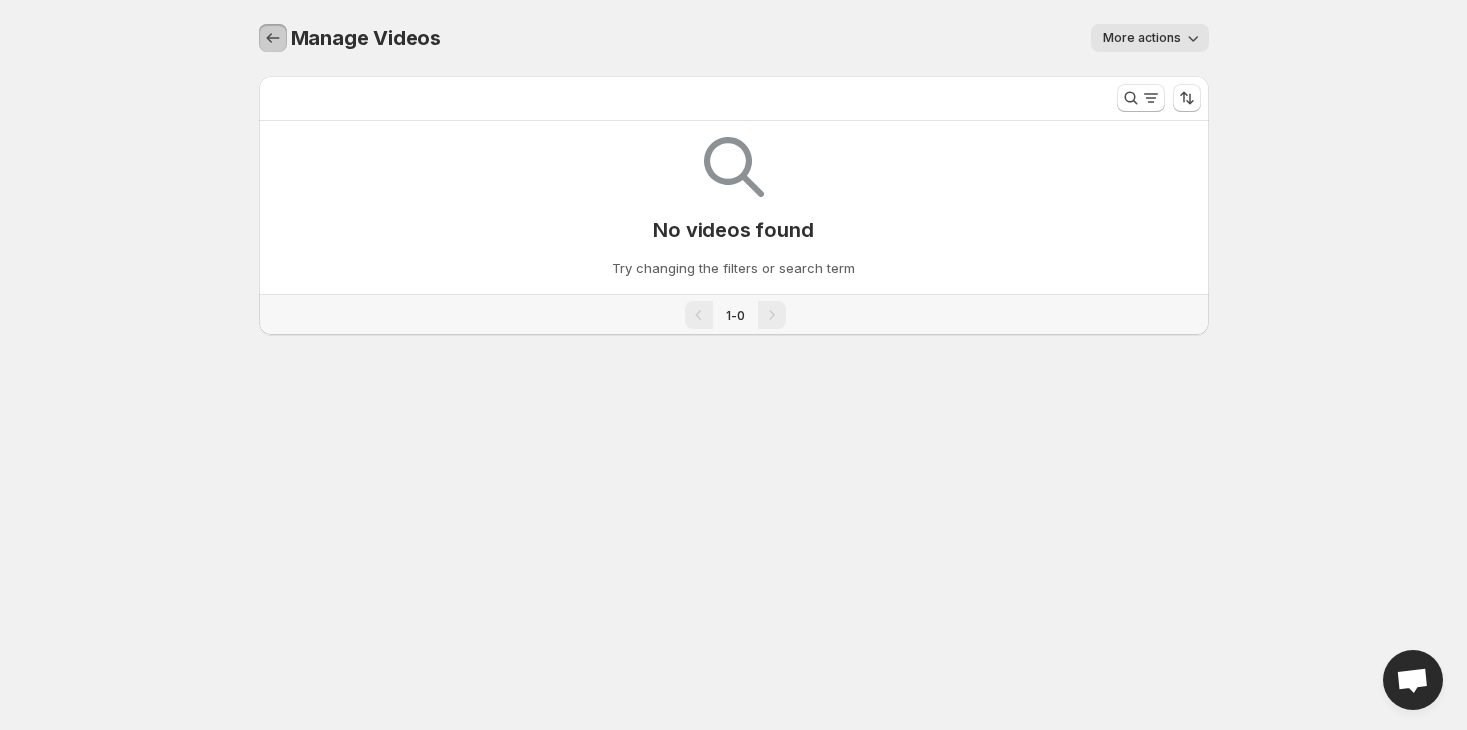 drag, startPoint x: 278, startPoint y: 30, endPoint x: 271, endPoint y: 38, distance: 10.630146 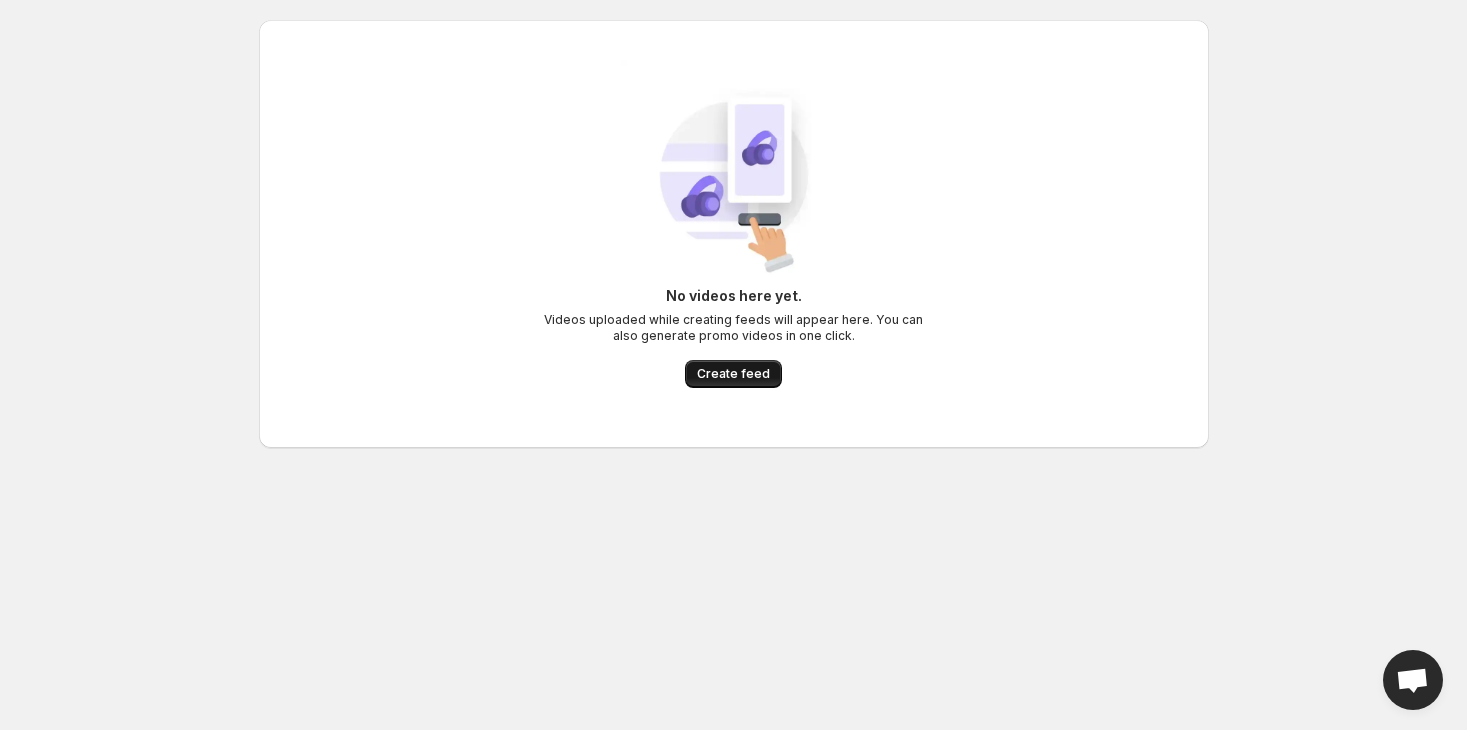 click on "Create feed" at bounding box center [733, 374] 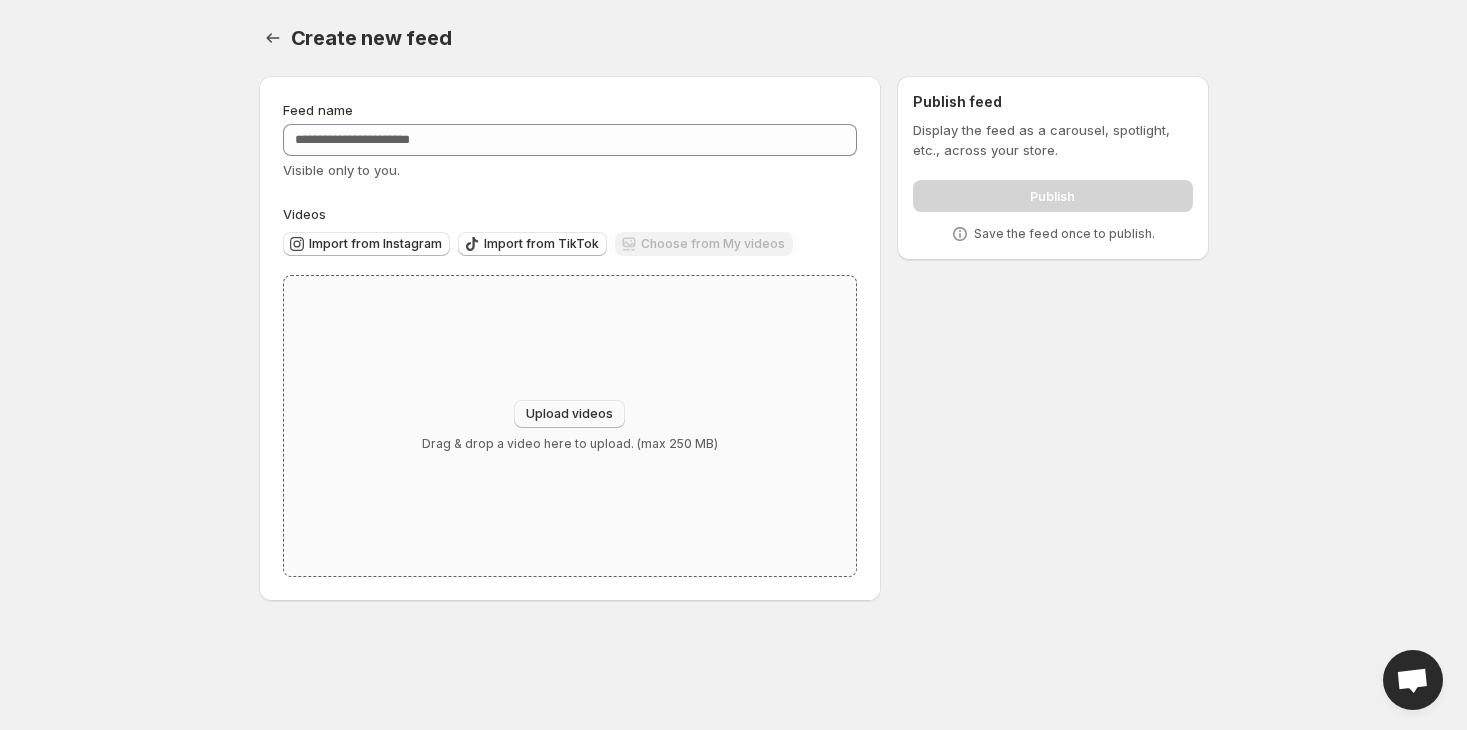 click on "Upload videos" at bounding box center [569, 414] 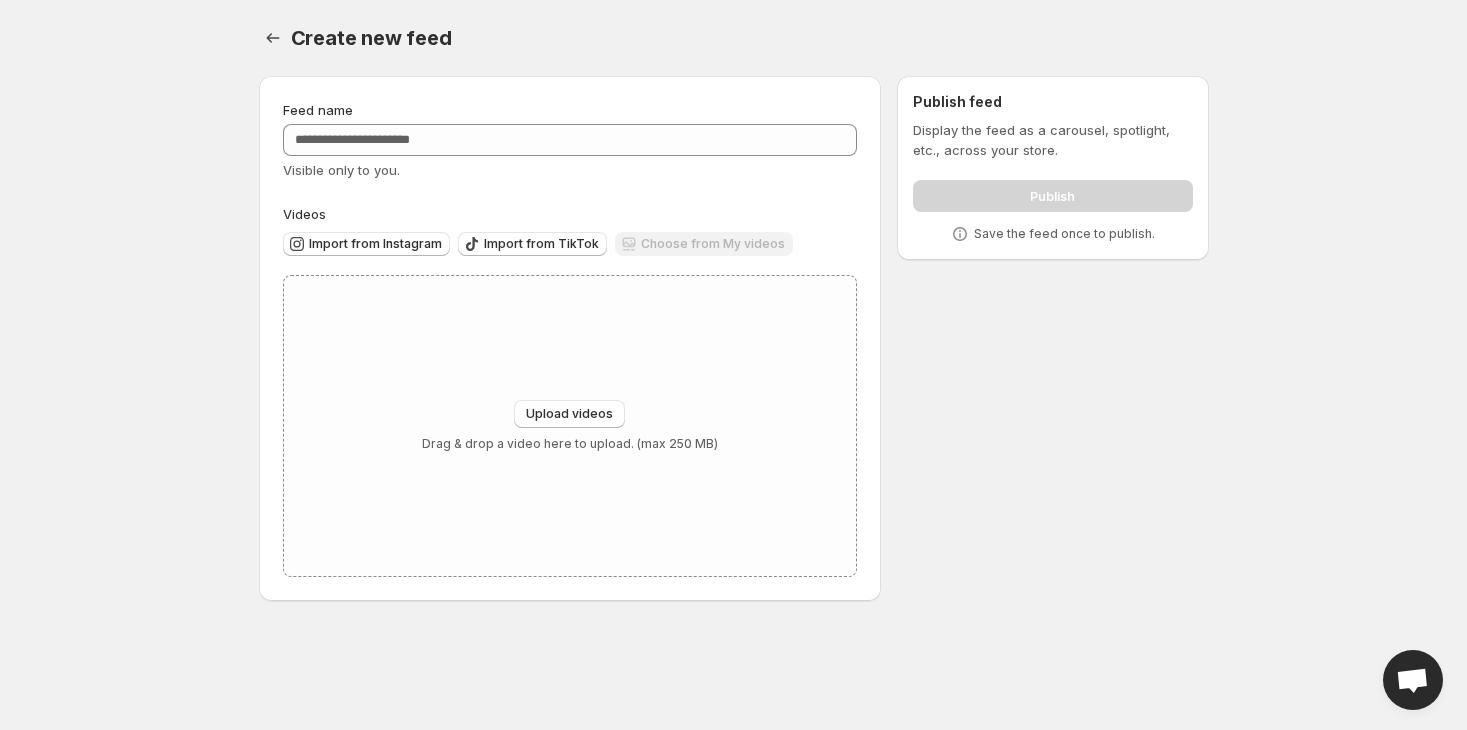 type 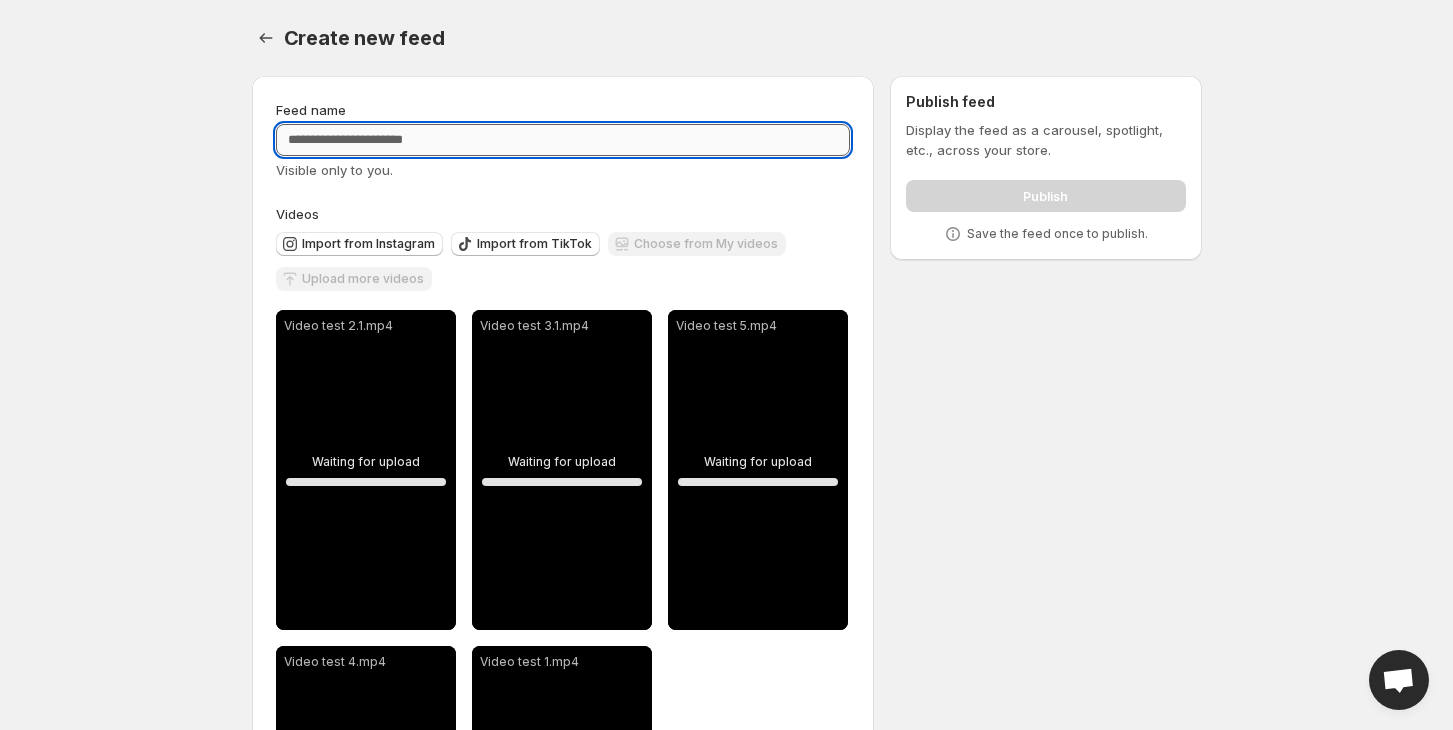 click on "Feed name" at bounding box center (563, 140) 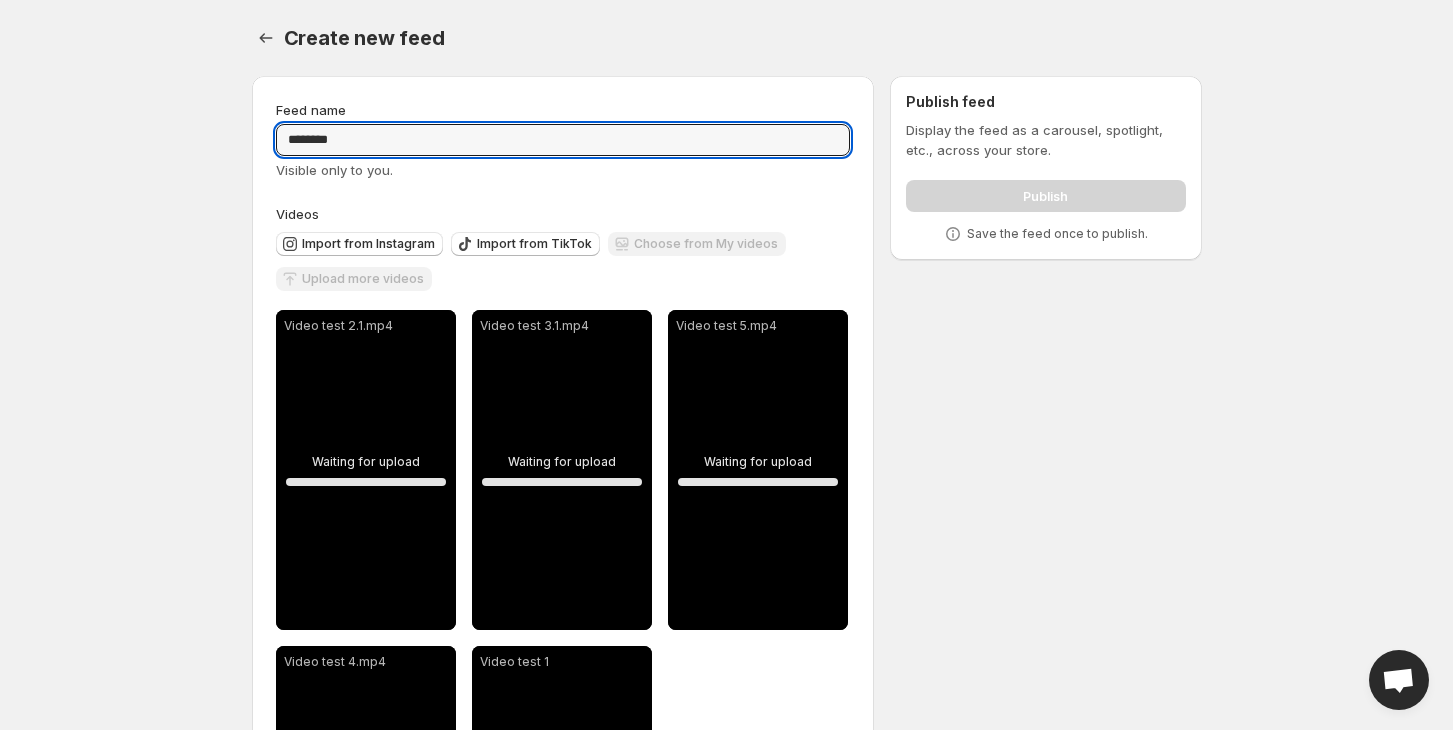 type on "********" 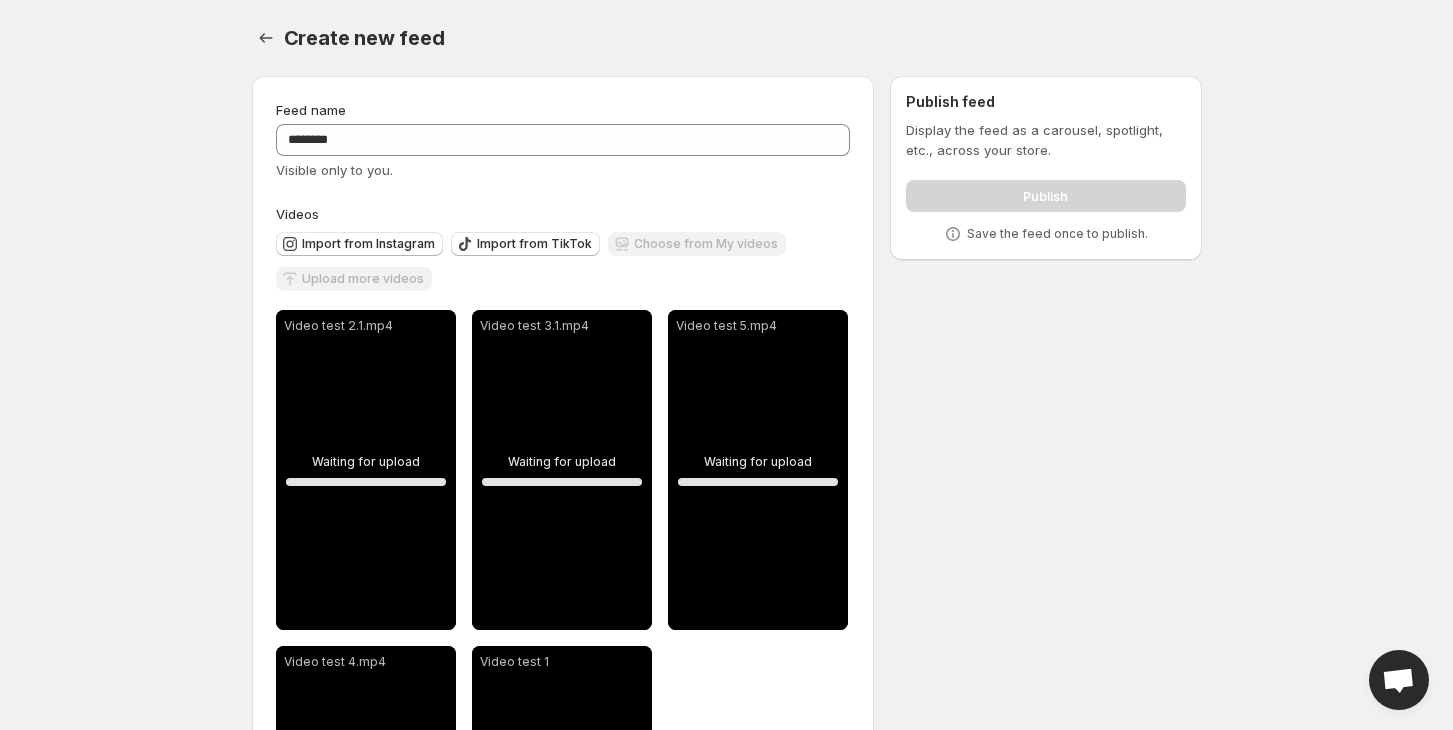 click on "**********" at bounding box center [727, 507] 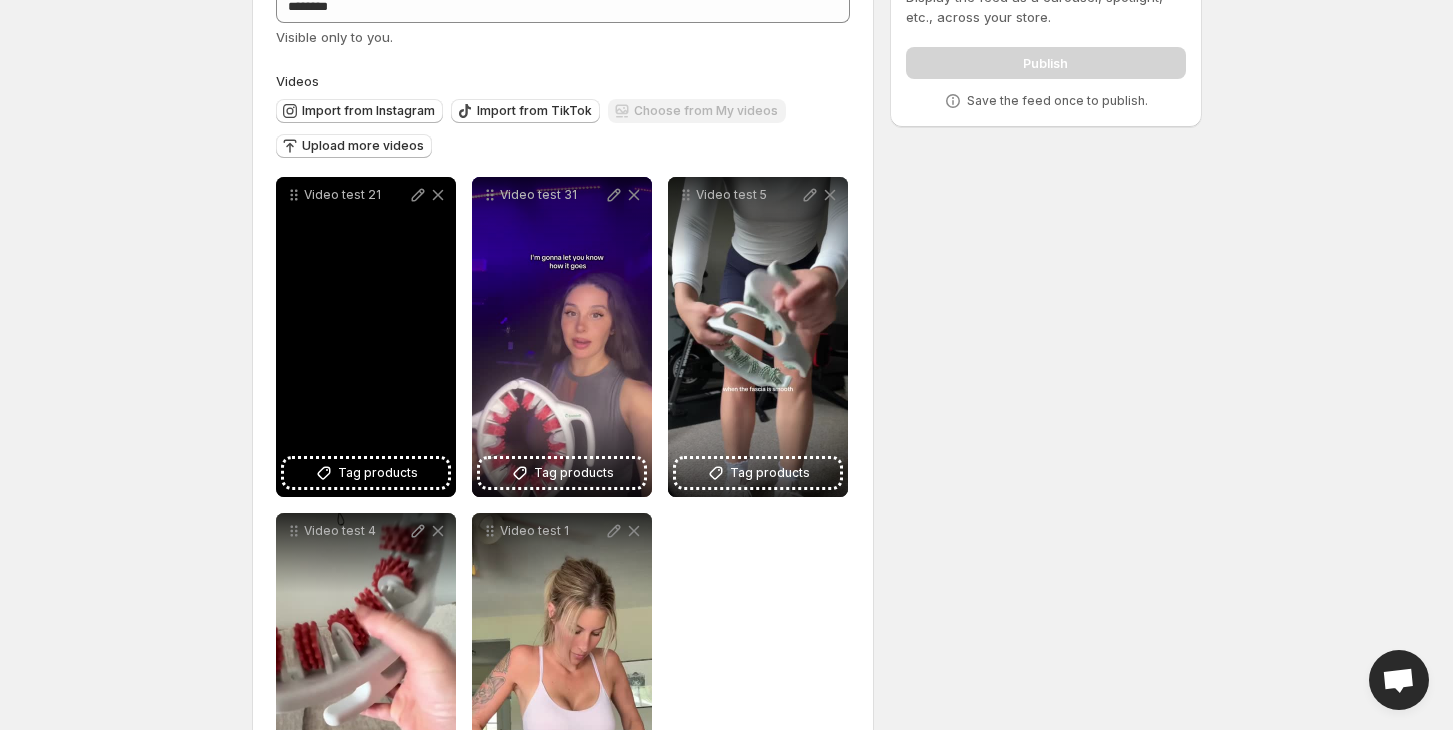 scroll, scrollTop: 266, scrollLeft: 0, axis: vertical 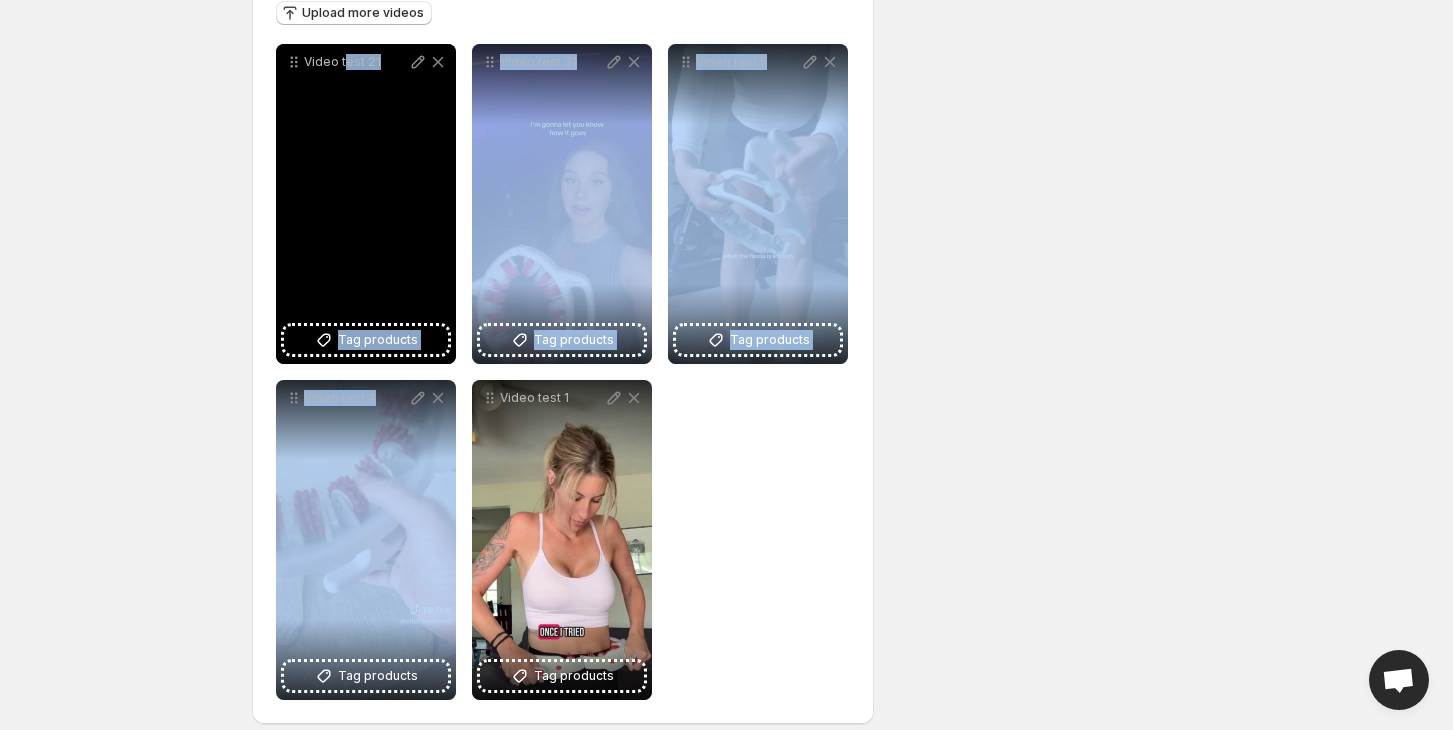drag, startPoint x: 382, startPoint y: 502, endPoint x: 343, endPoint y: 209, distance: 295.58417 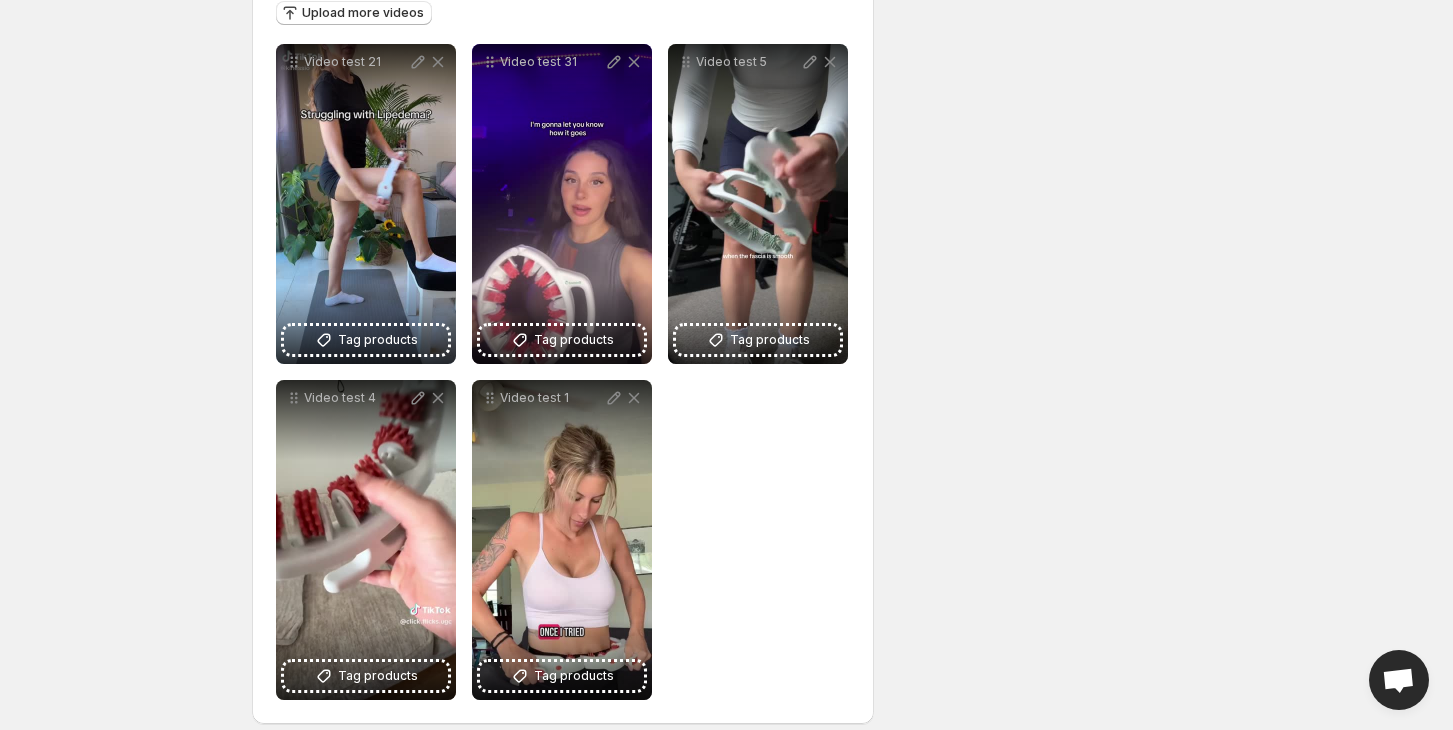 click on "**********" at bounding box center [726, 99] 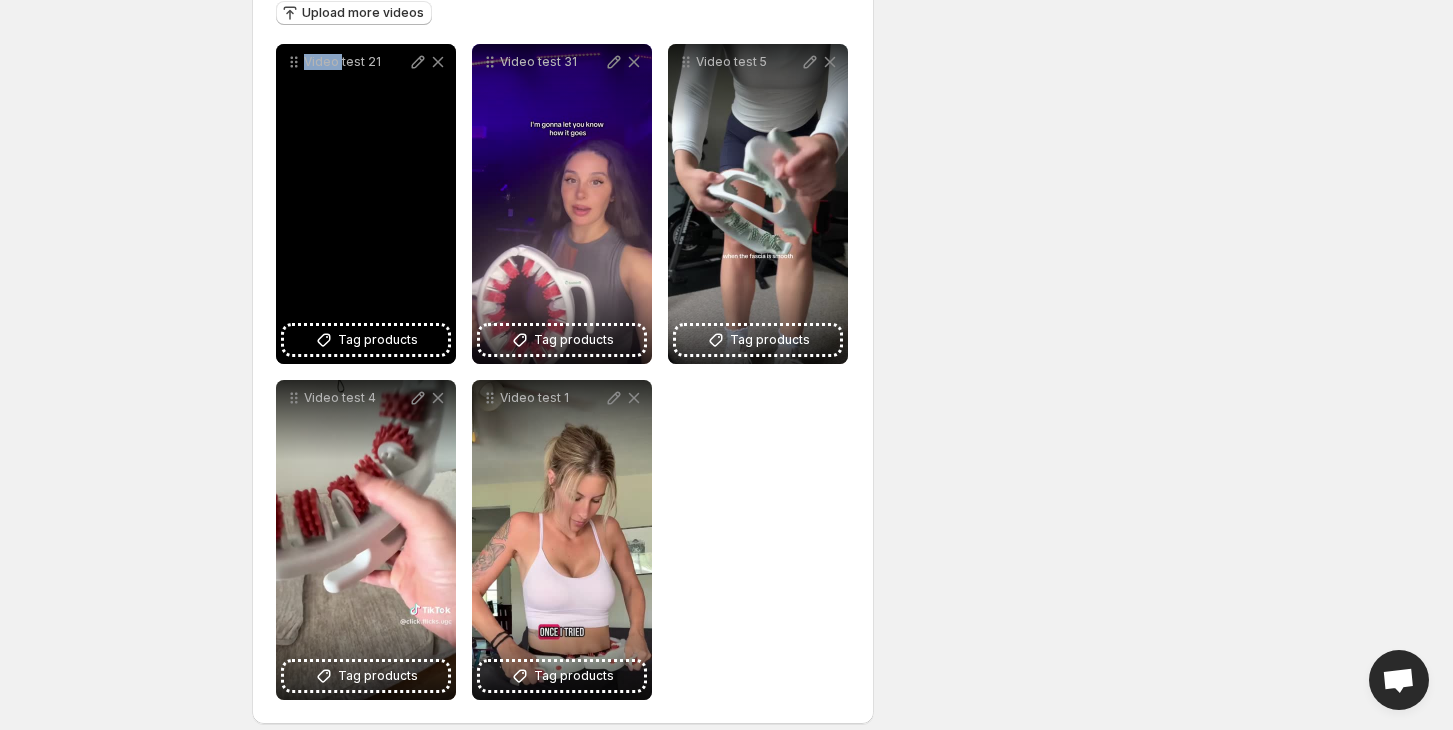 drag, startPoint x: 320, startPoint y: 163, endPoint x: 341, endPoint y: 365, distance: 203.08865 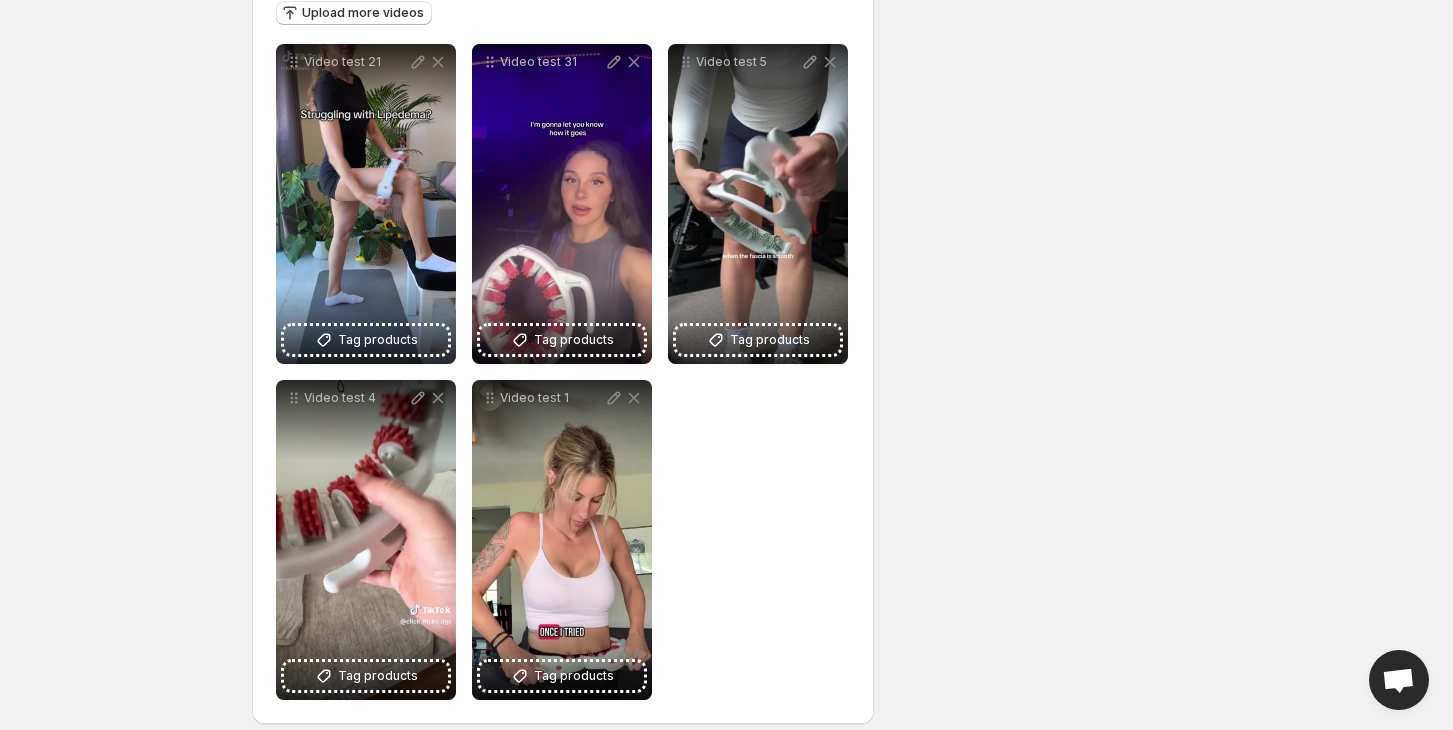click on "**********" at bounding box center [726, 99] 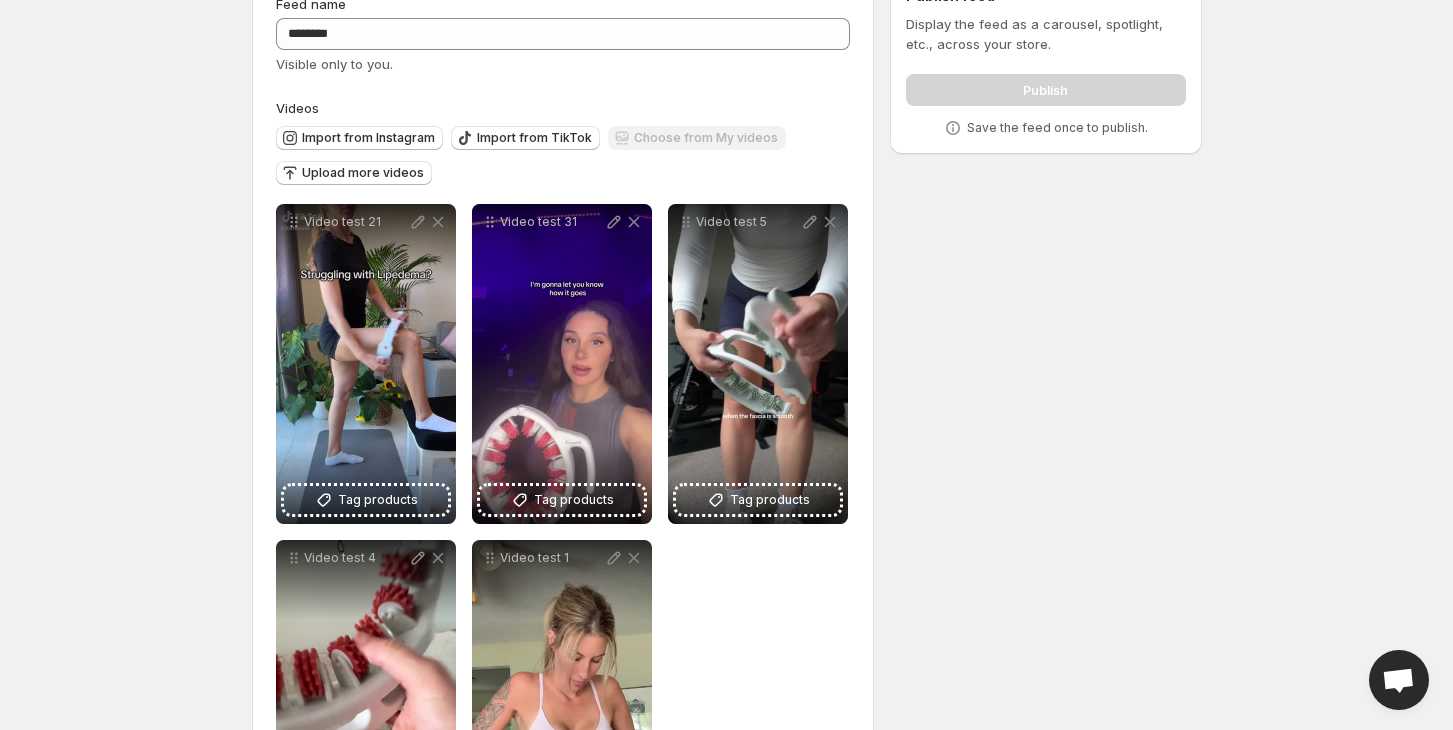 scroll, scrollTop: 0, scrollLeft: 0, axis: both 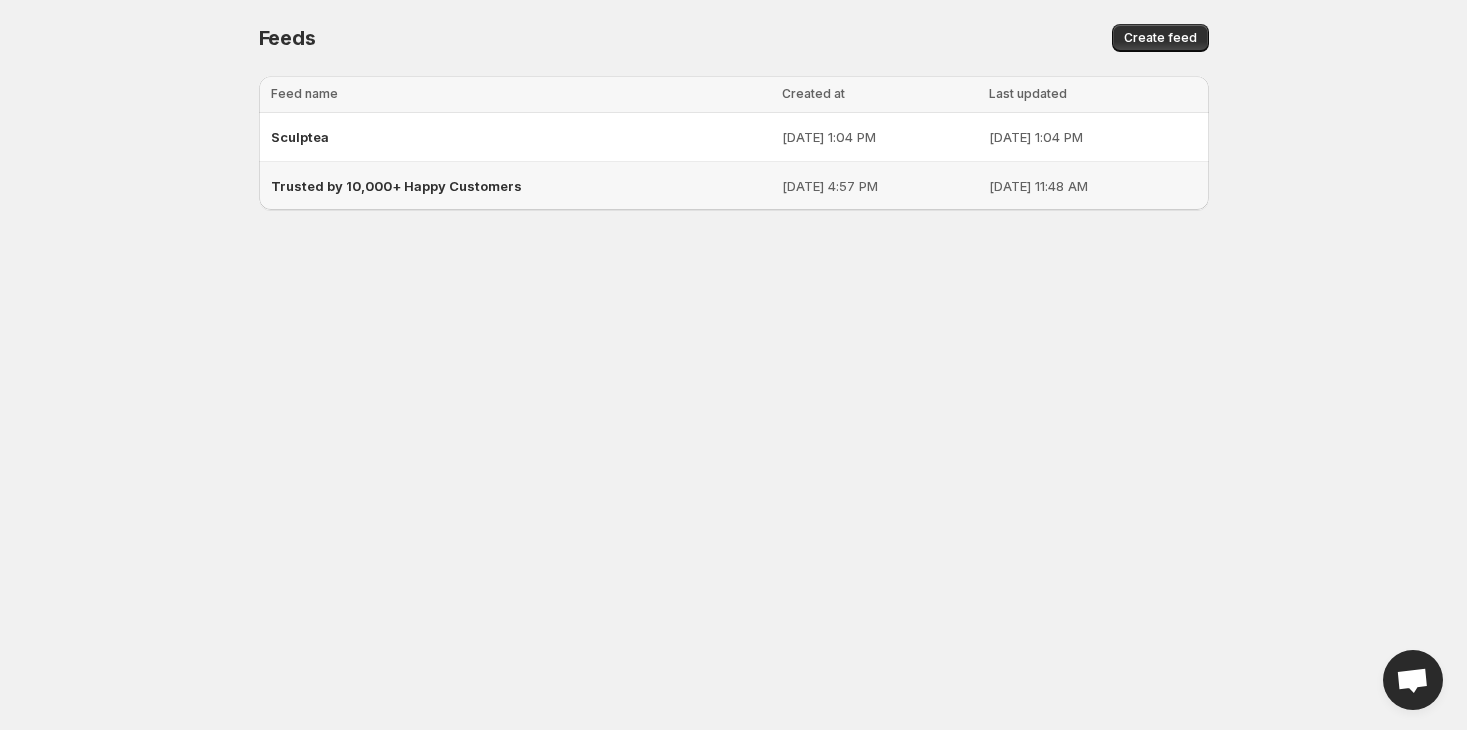 click on "Trusted by 10,000+ Happy Customers" at bounding box center (520, 186) 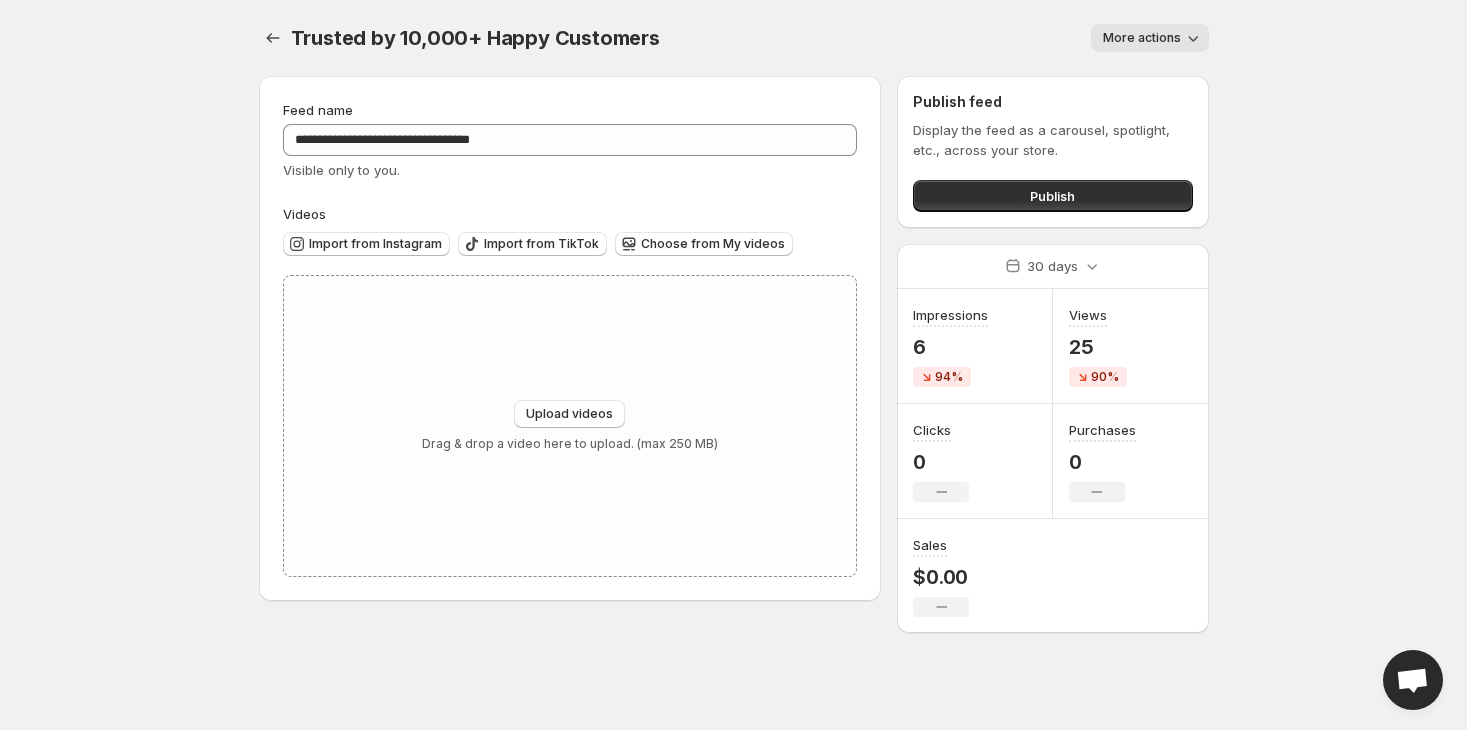 click on "More actions" at bounding box center [1142, 38] 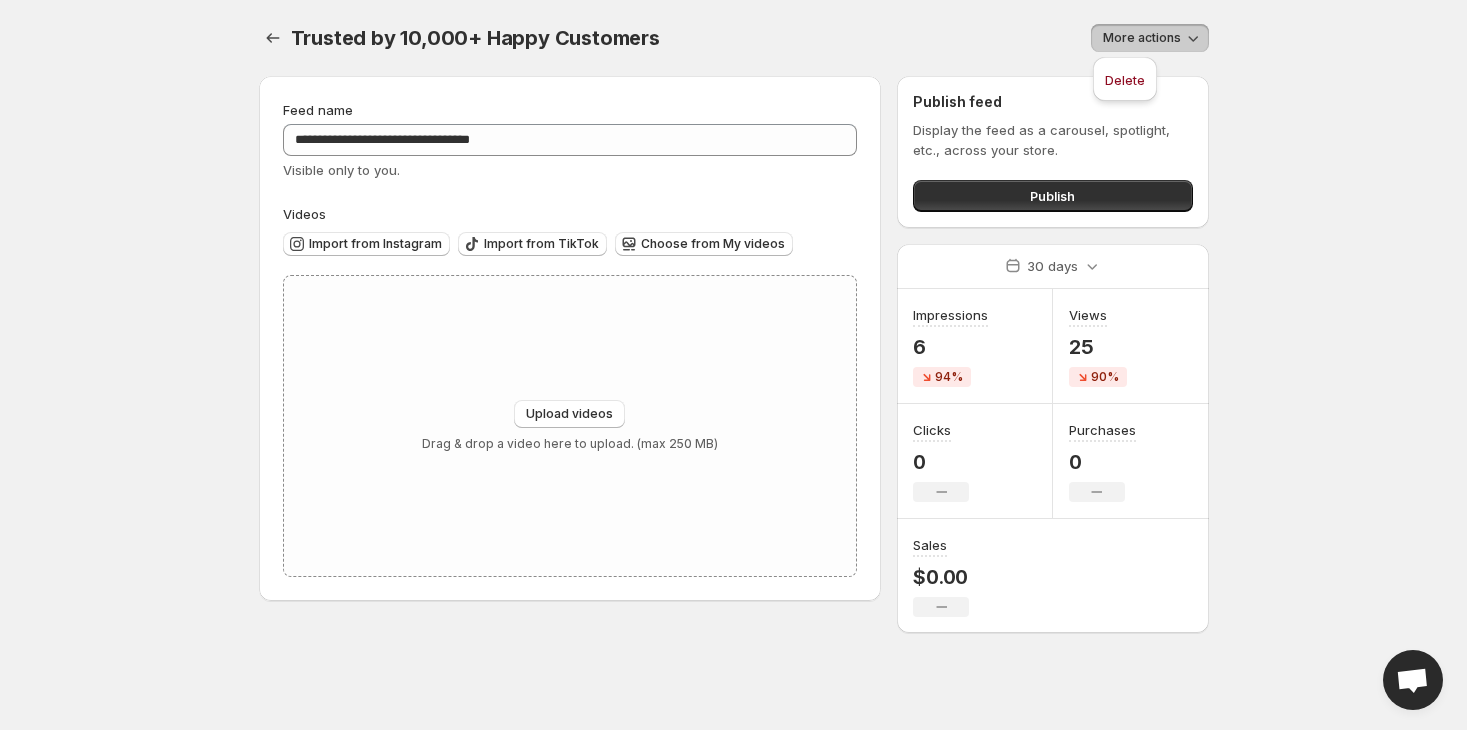 click on "More actions" at bounding box center [1142, 38] 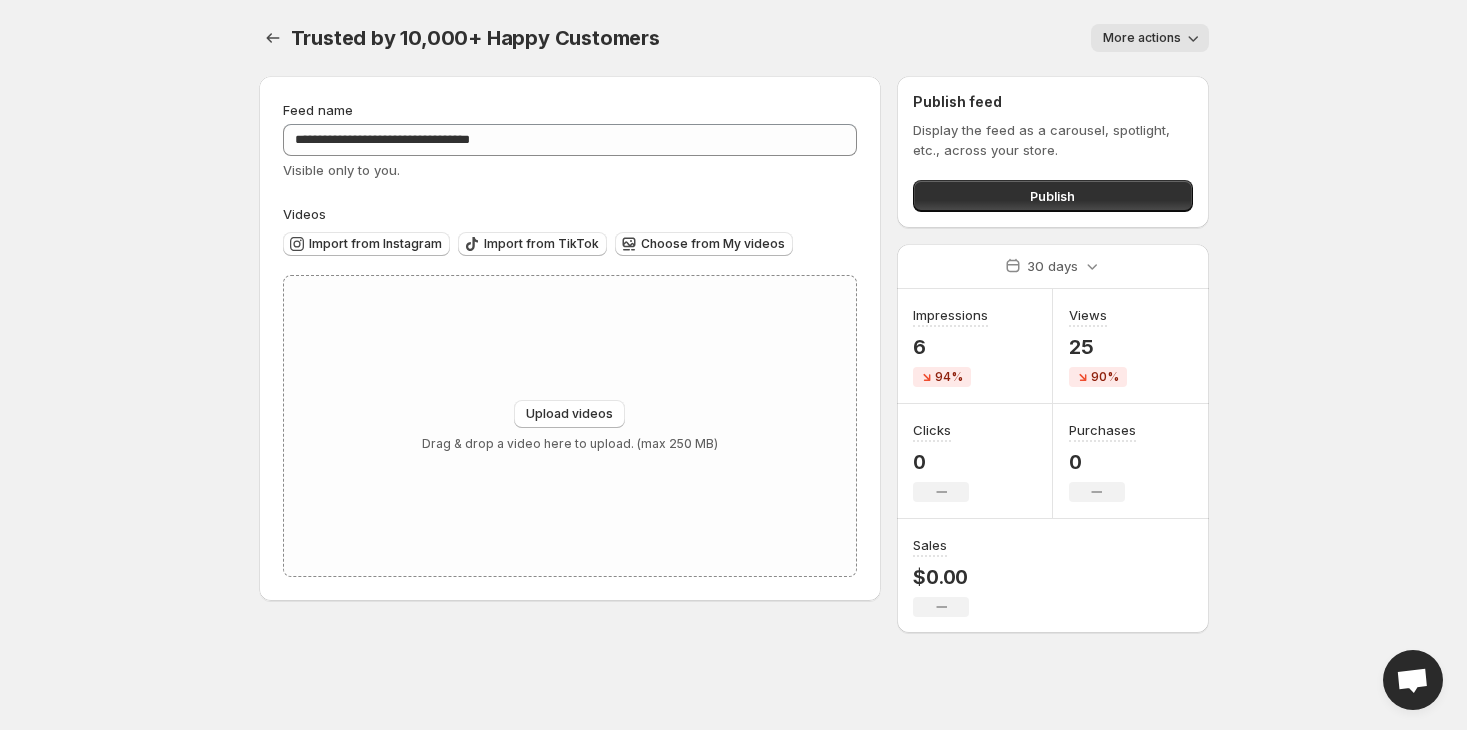 click on "More actions" at bounding box center [1142, 38] 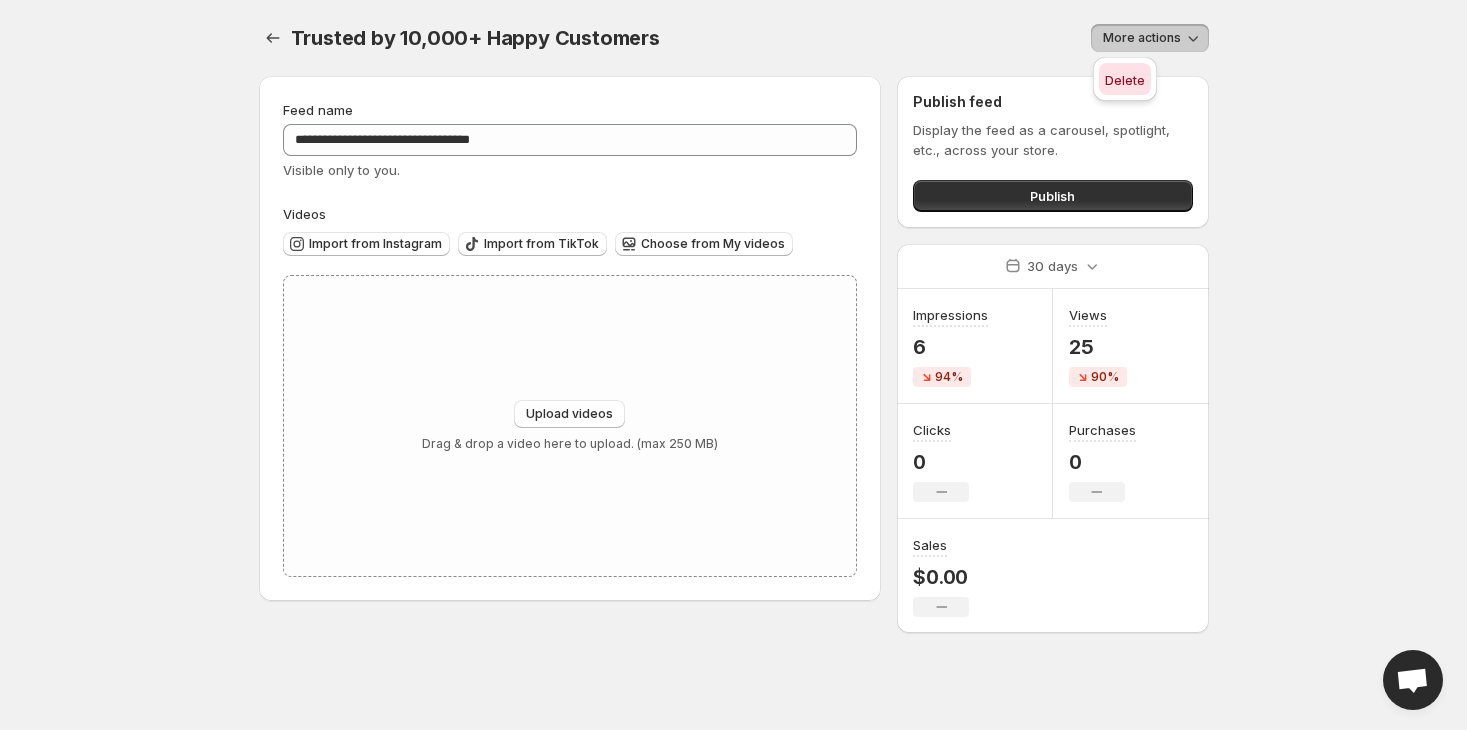 click on "Delete" at bounding box center [1125, 80] 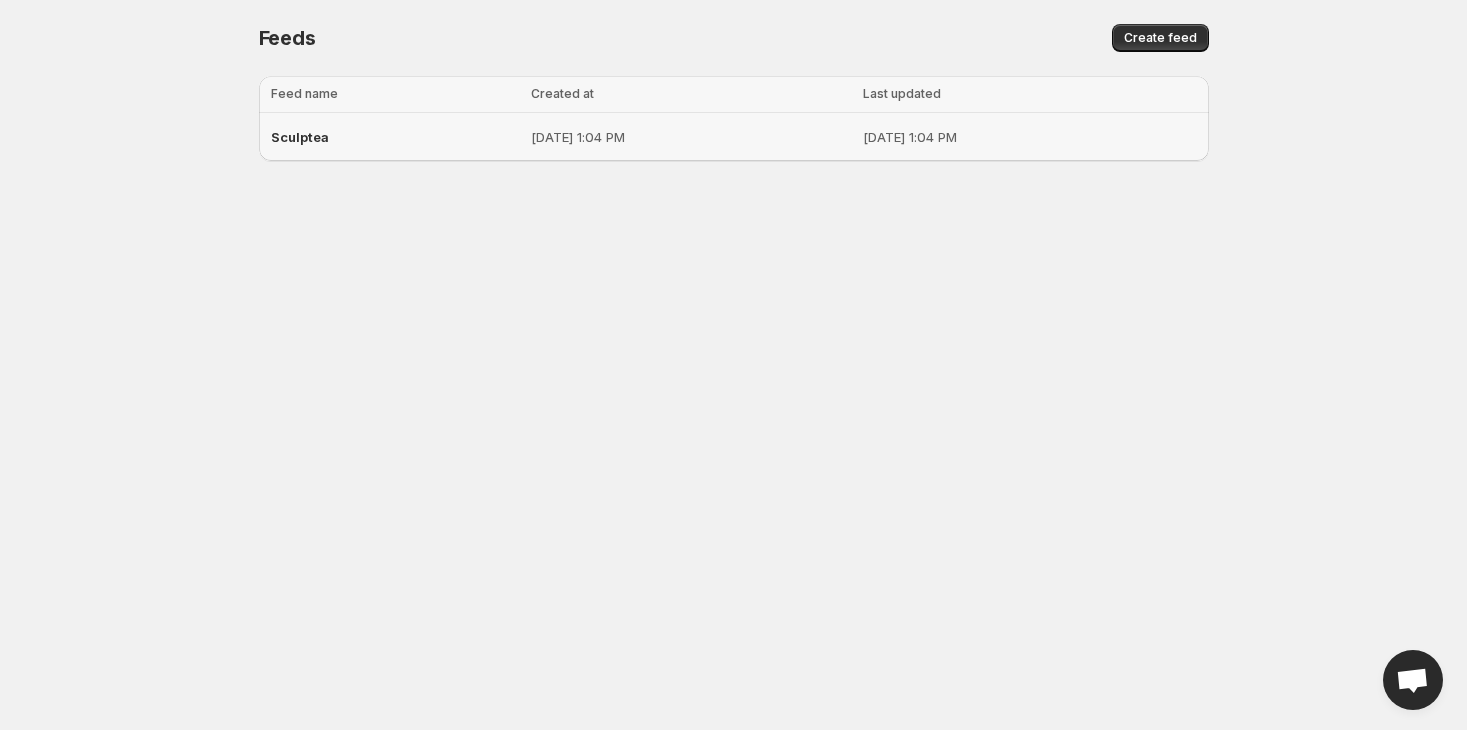 click on "Sculptea" at bounding box center (395, 137) 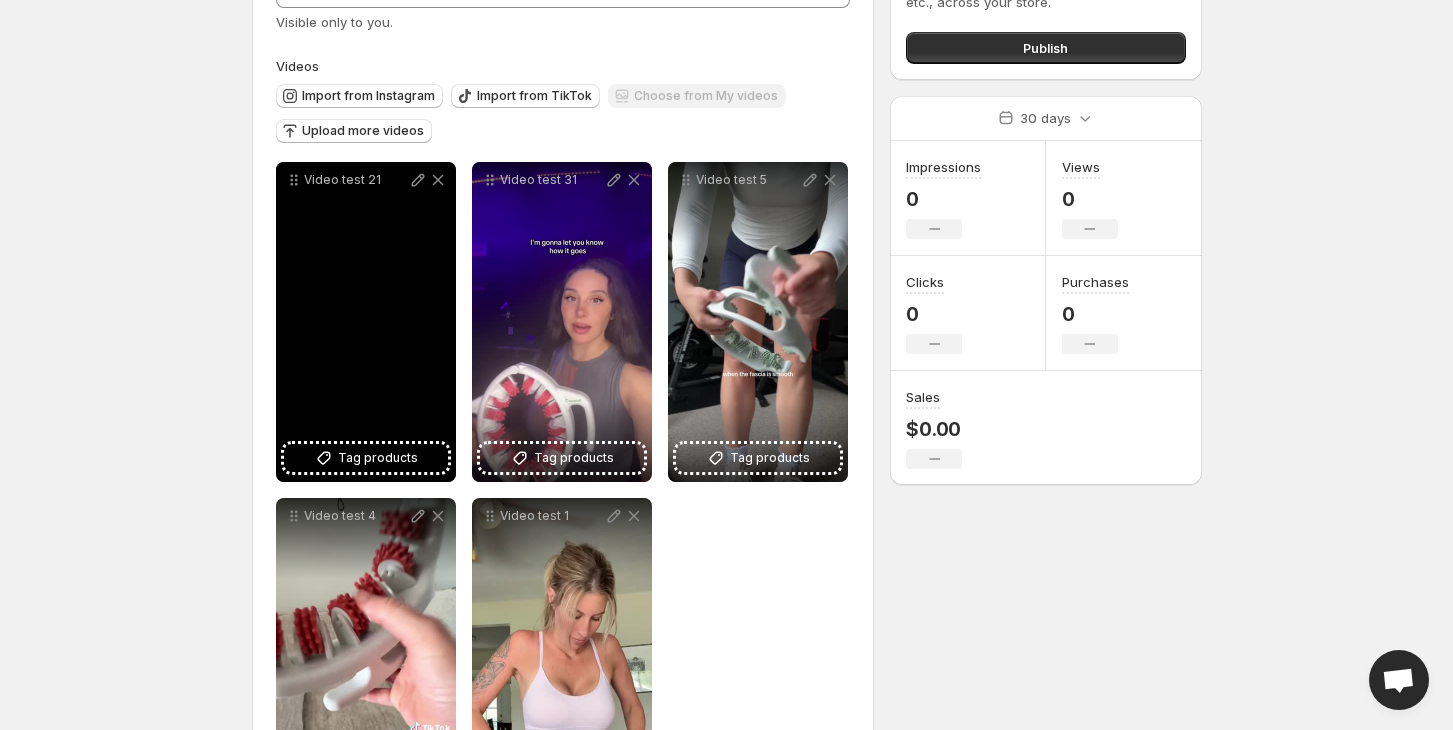 scroll, scrollTop: 0, scrollLeft: 0, axis: both 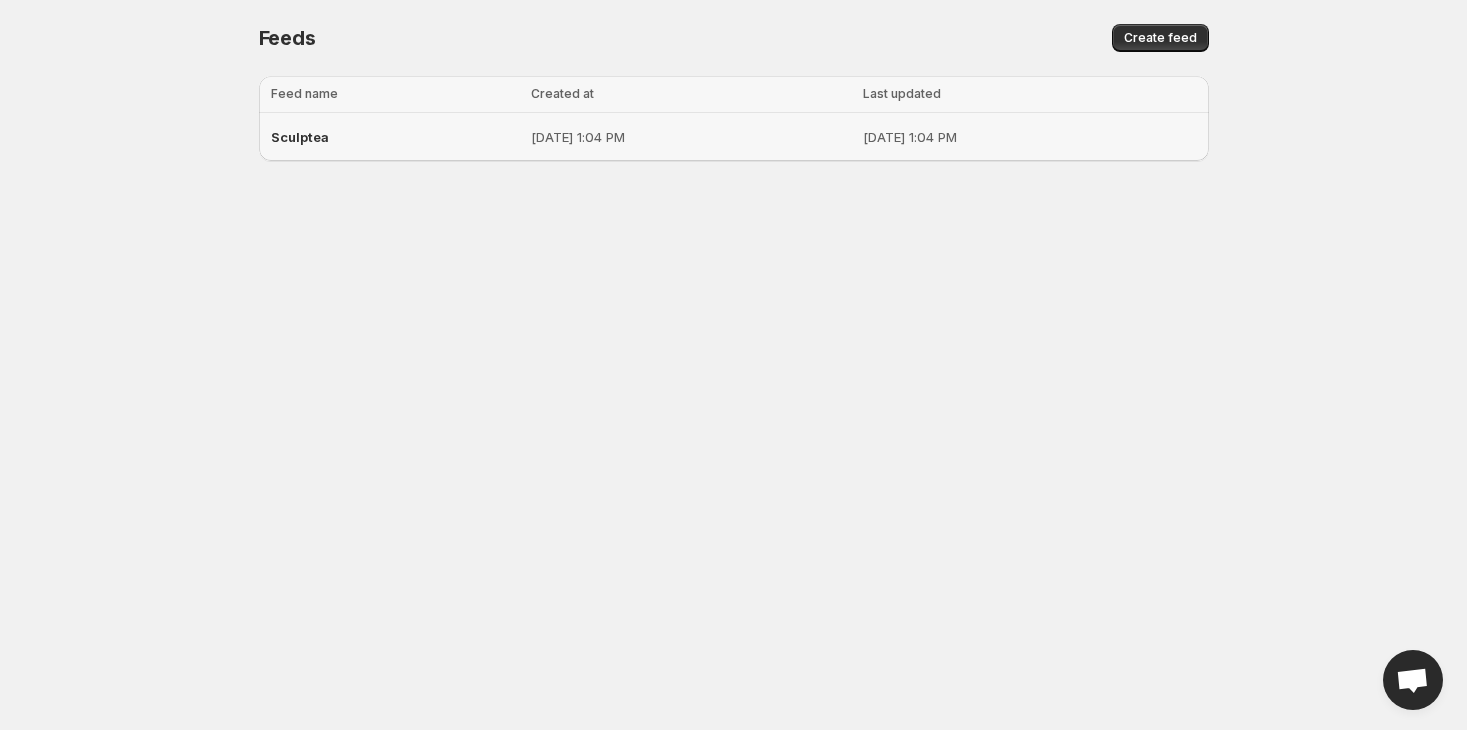 click on "Sculptea" at bounding box center [300, 137] 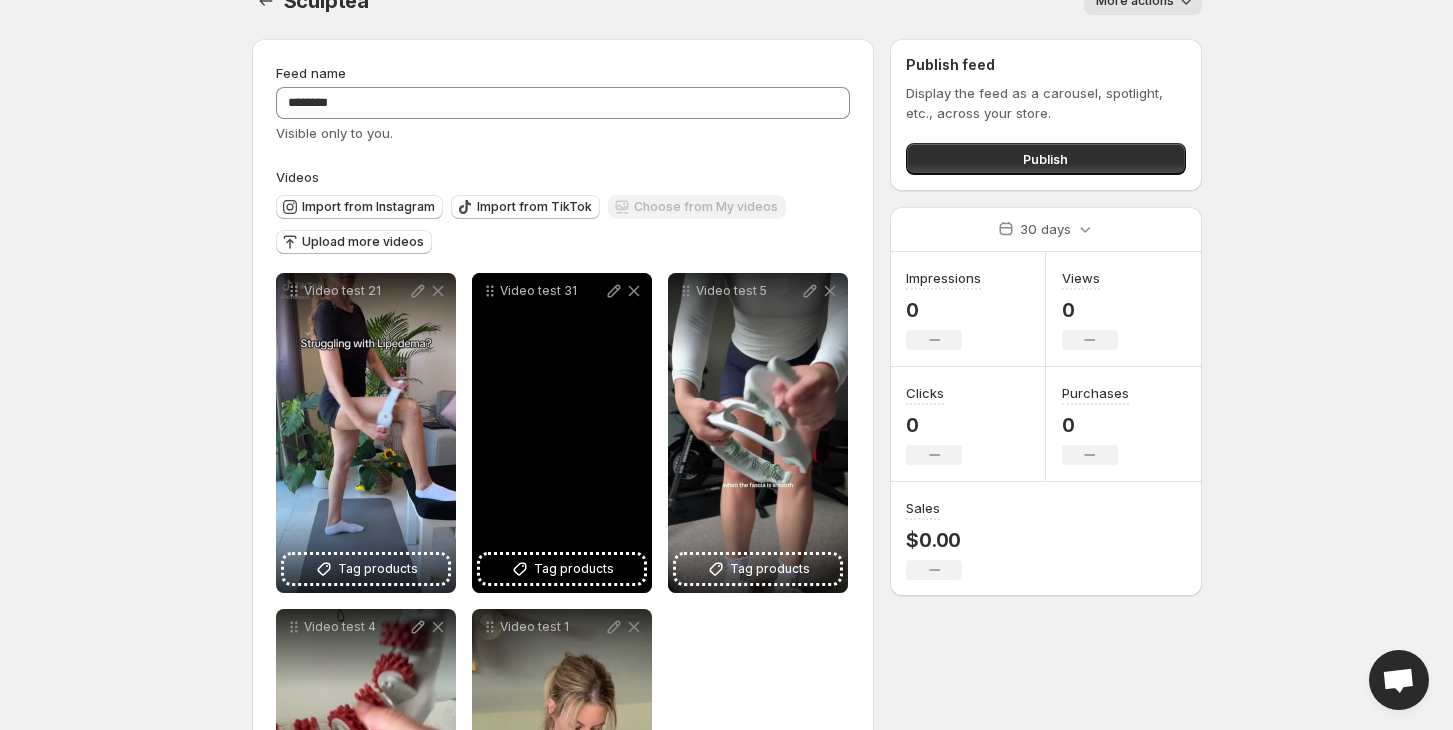 scroll, scrollTop: 0, scrollLeft: 0, axis: both 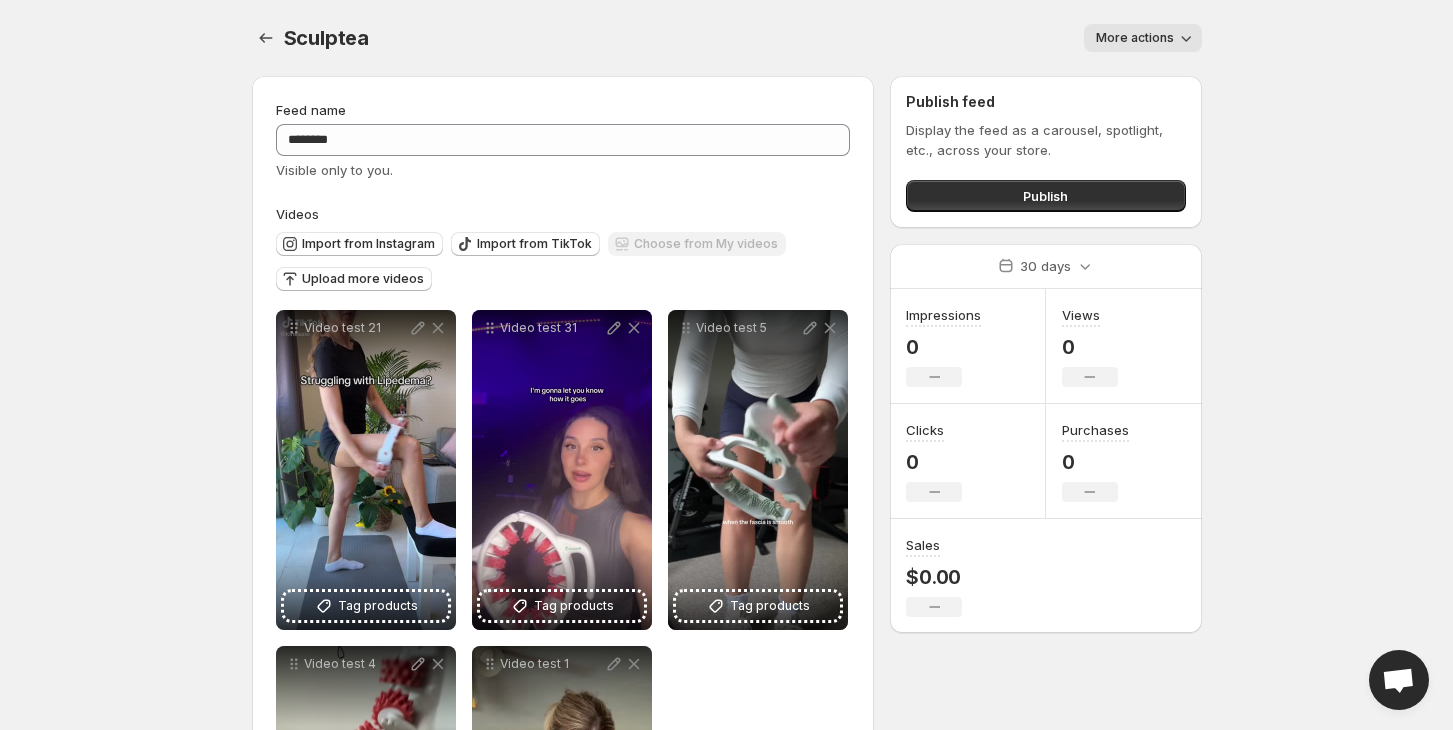 click on "More actions" at bounding box center (1143, 38) 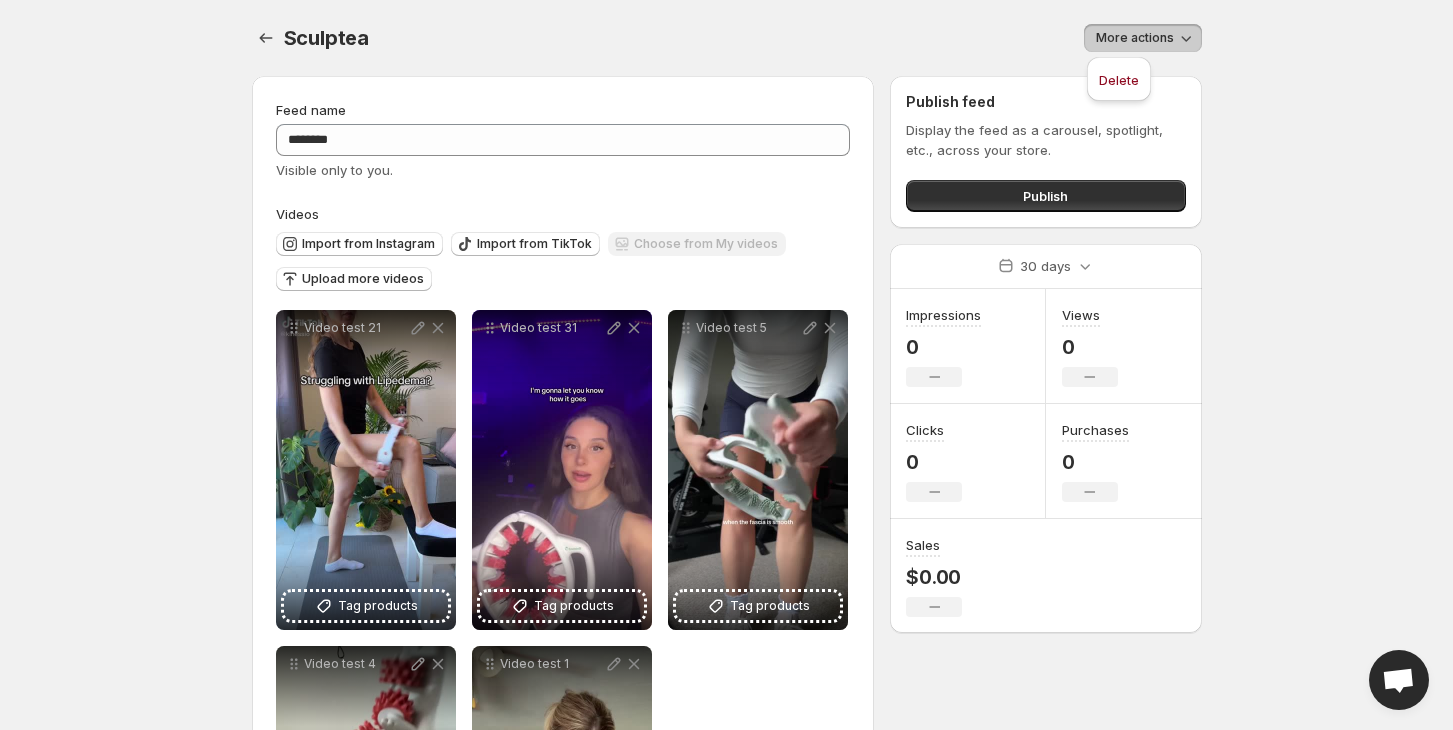 click on "Sculptea. This page is ready Sculptea More actions More actions More actions" at bounding box center (727, 38) 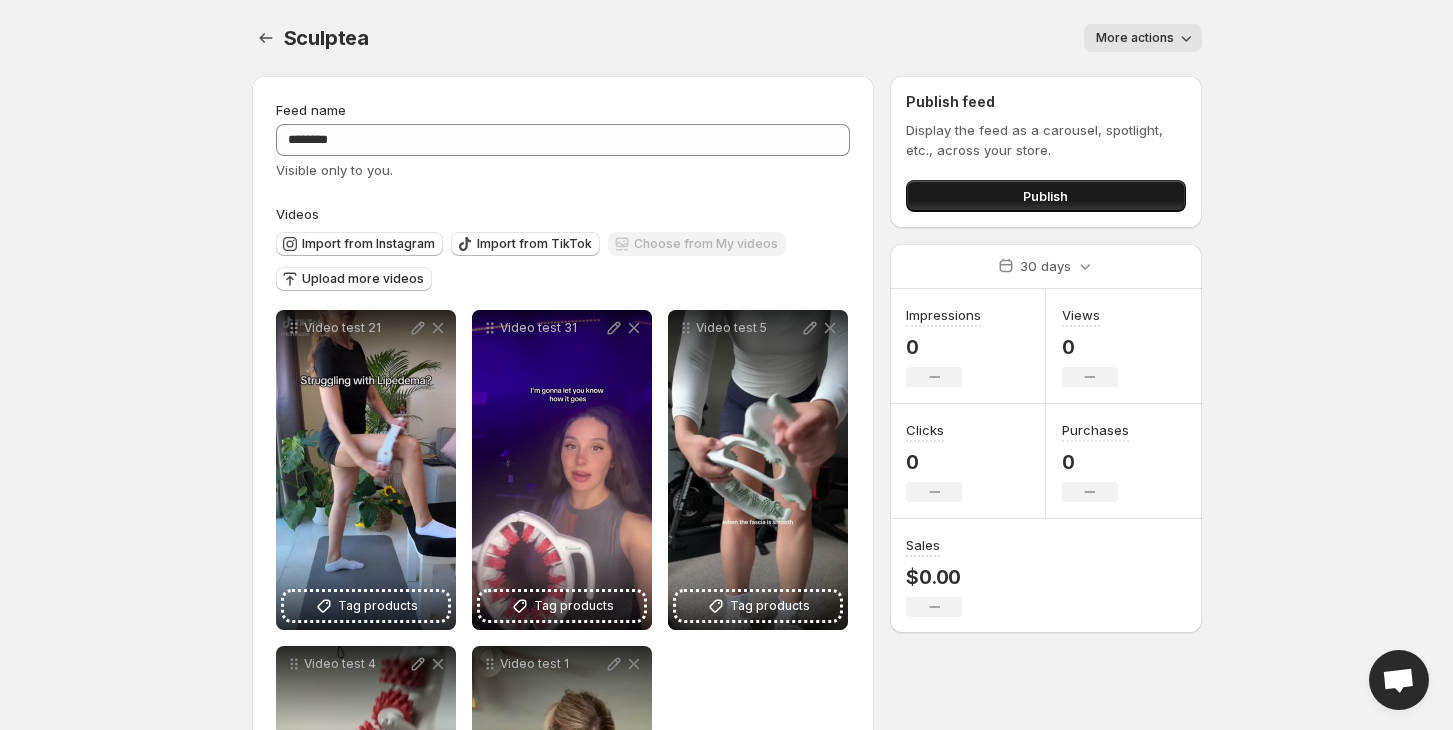 click on "Publish" at bounding box center (1045, 196) 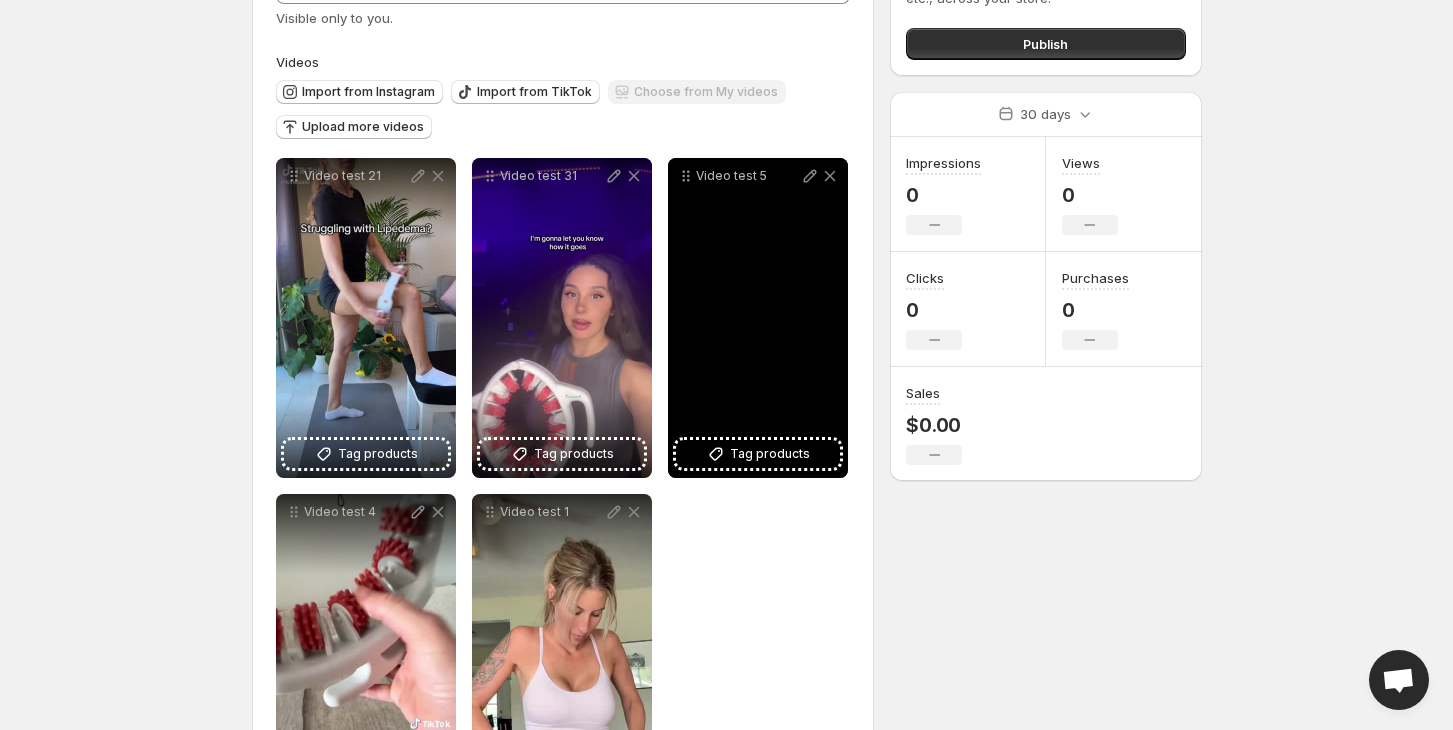 scroll, scrollTop: 286, scrollLeft: 0, axis: vertical 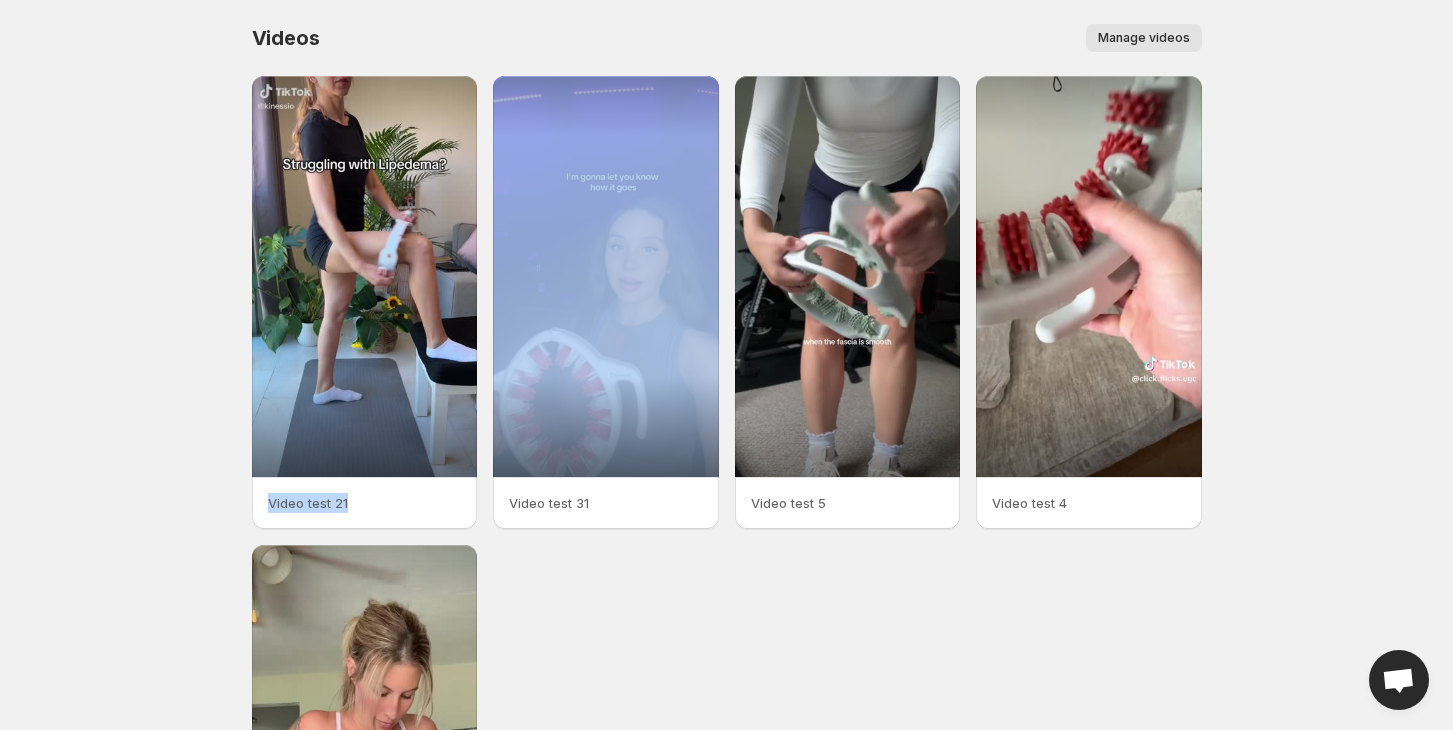 drag, startPoint x: 616, startPoint y: 244, endPoint x: 424, endPoint y: 328, distance: 209.57098 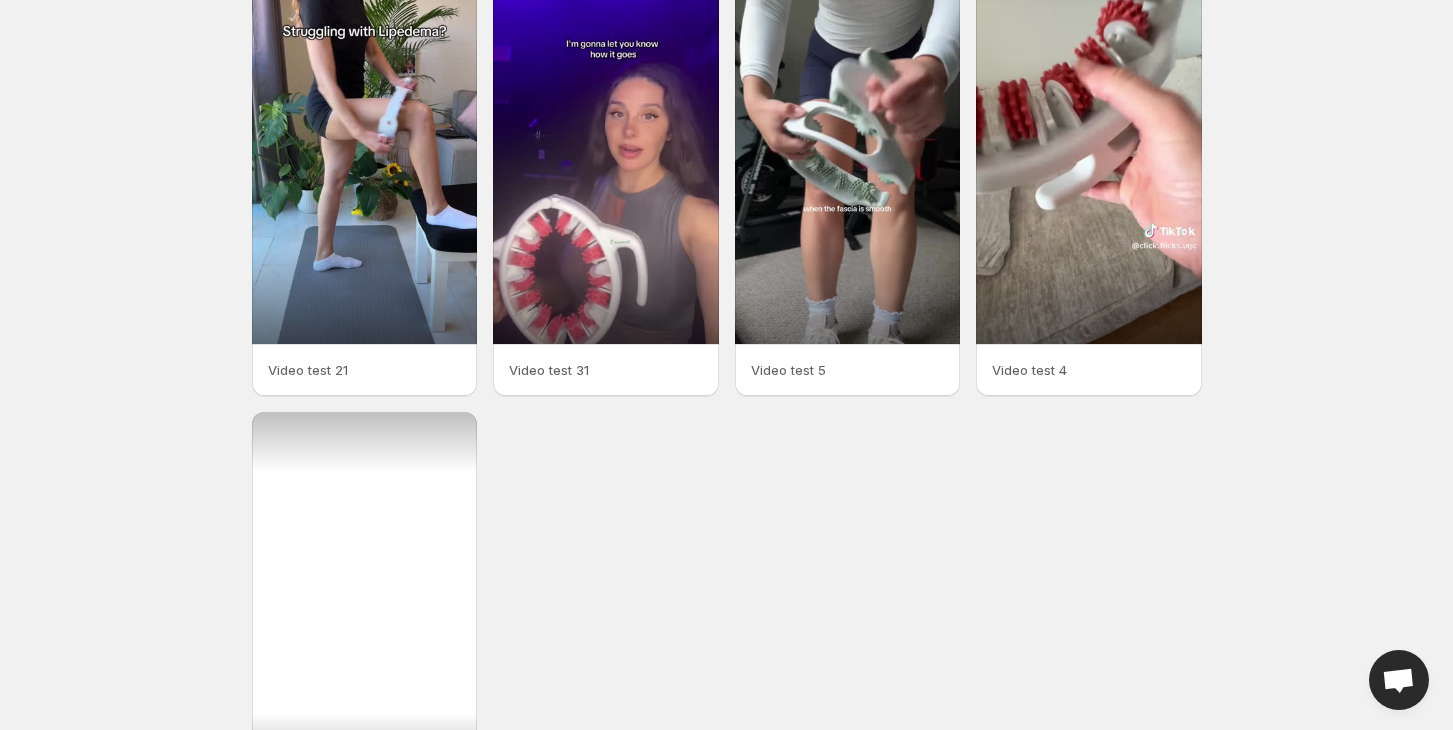 click at bounding box center (365, 612) 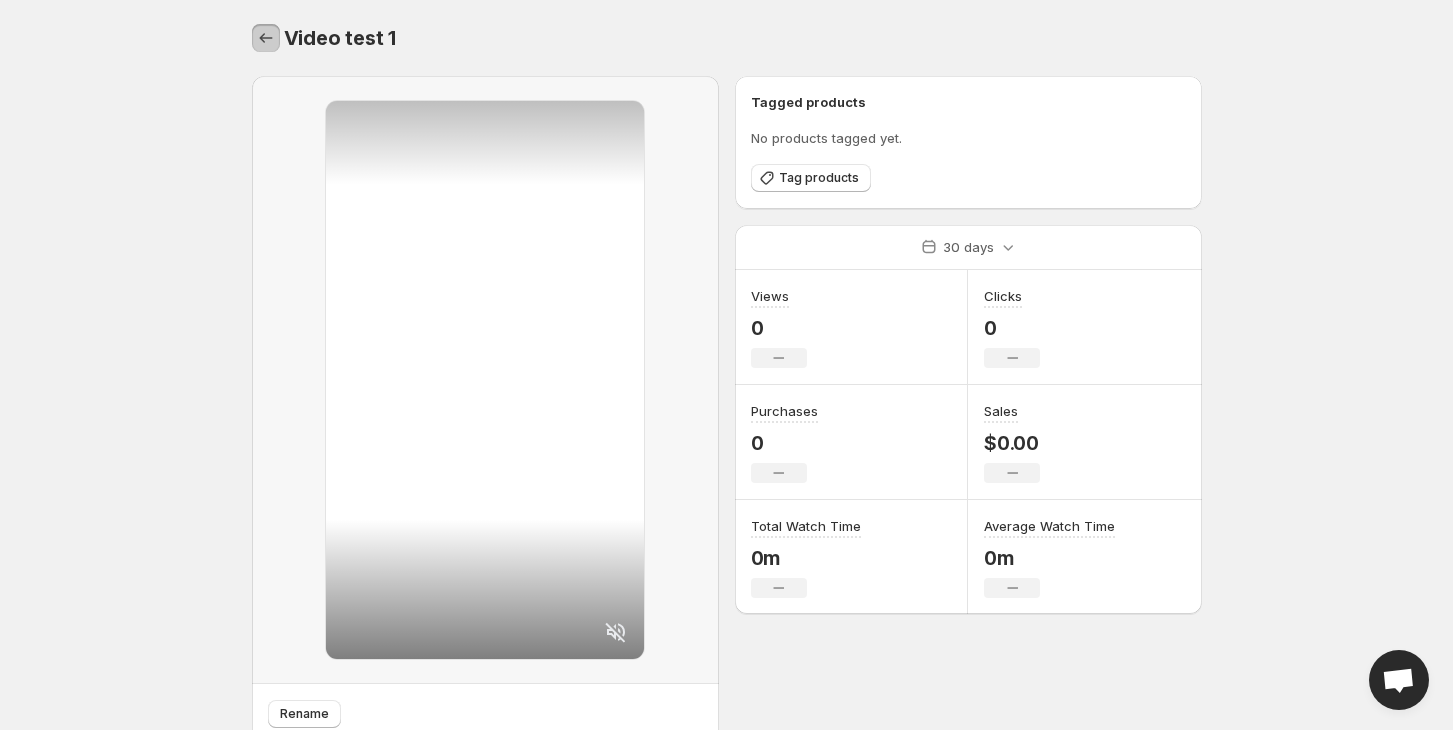 click 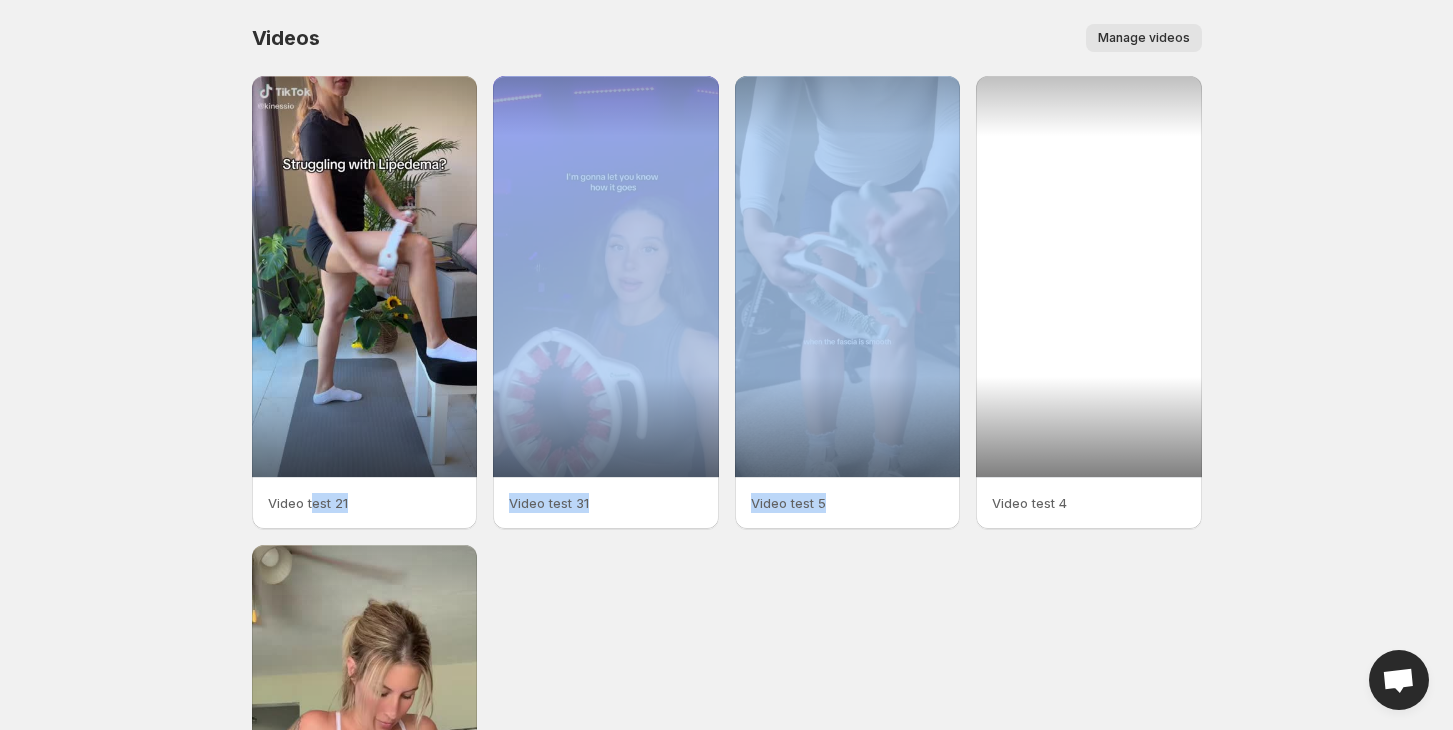 drag, startPoint x: 382, startPoint y: 482, endPoint x: 1066, endPoint y: 424, distance: 686.45465 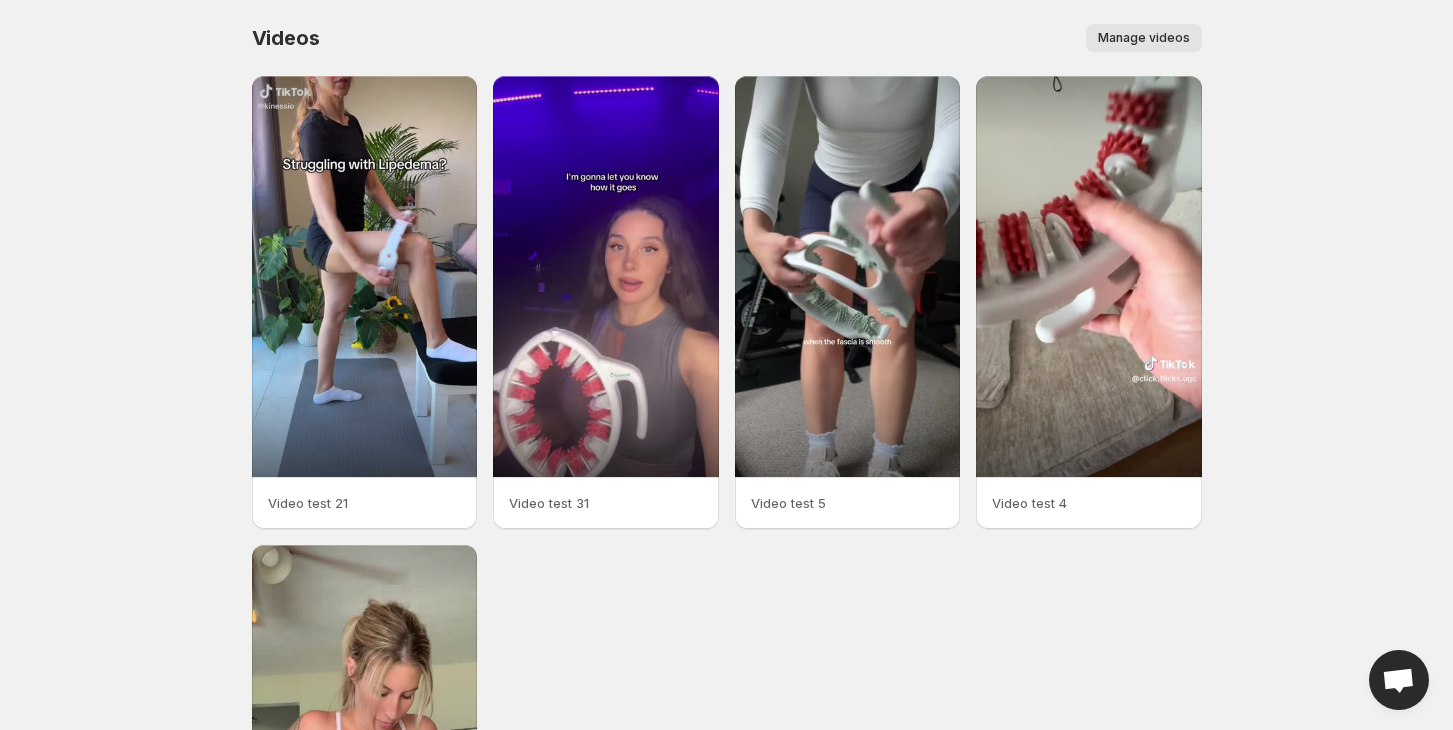 click on "Home Feeds Videos Subscription Settings Videos. This page is ready Videos Manage videos More actions Manage videos Video test 21 Video test 31 Video test 5 Video test 4 Video test 1" at bounding box center [726, 365] 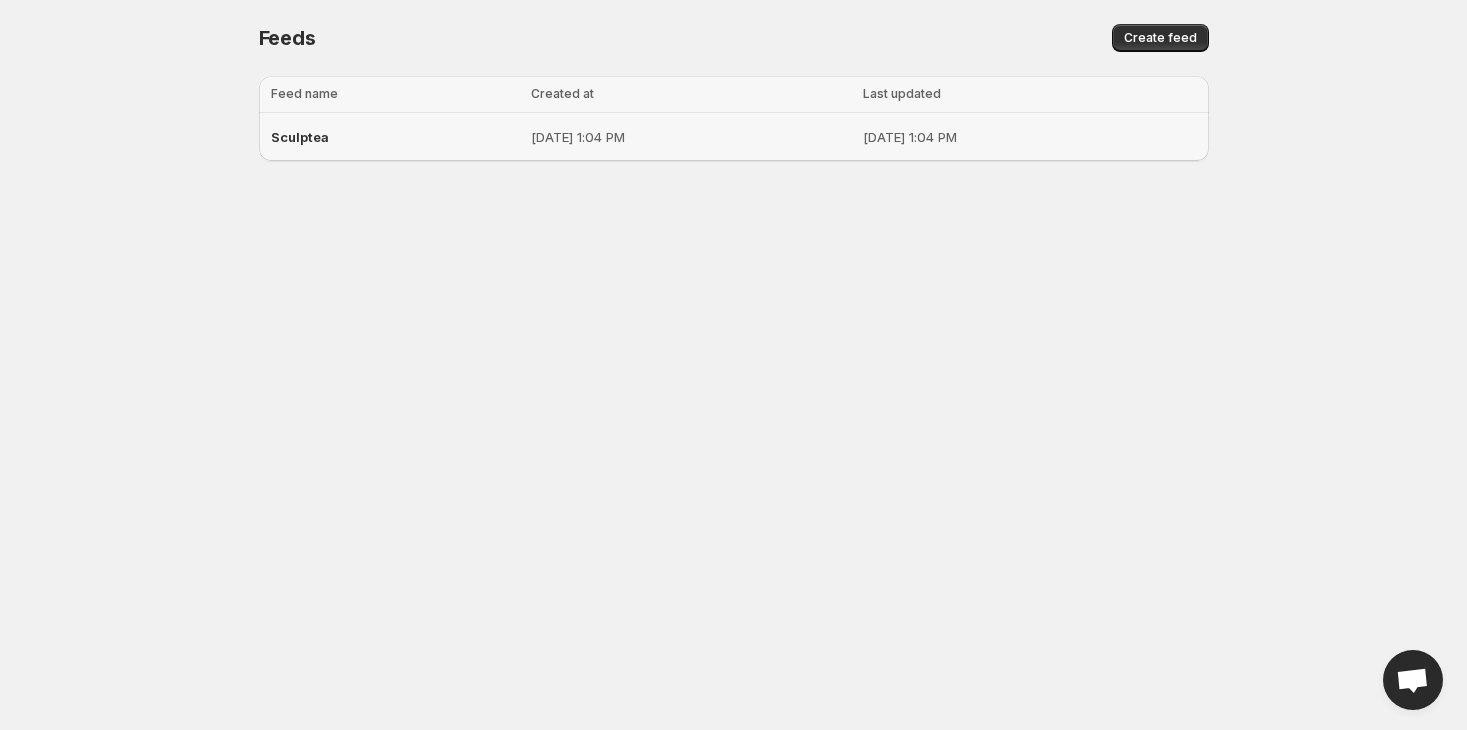 click on "Sculptea" at bounding box center (395, 137) 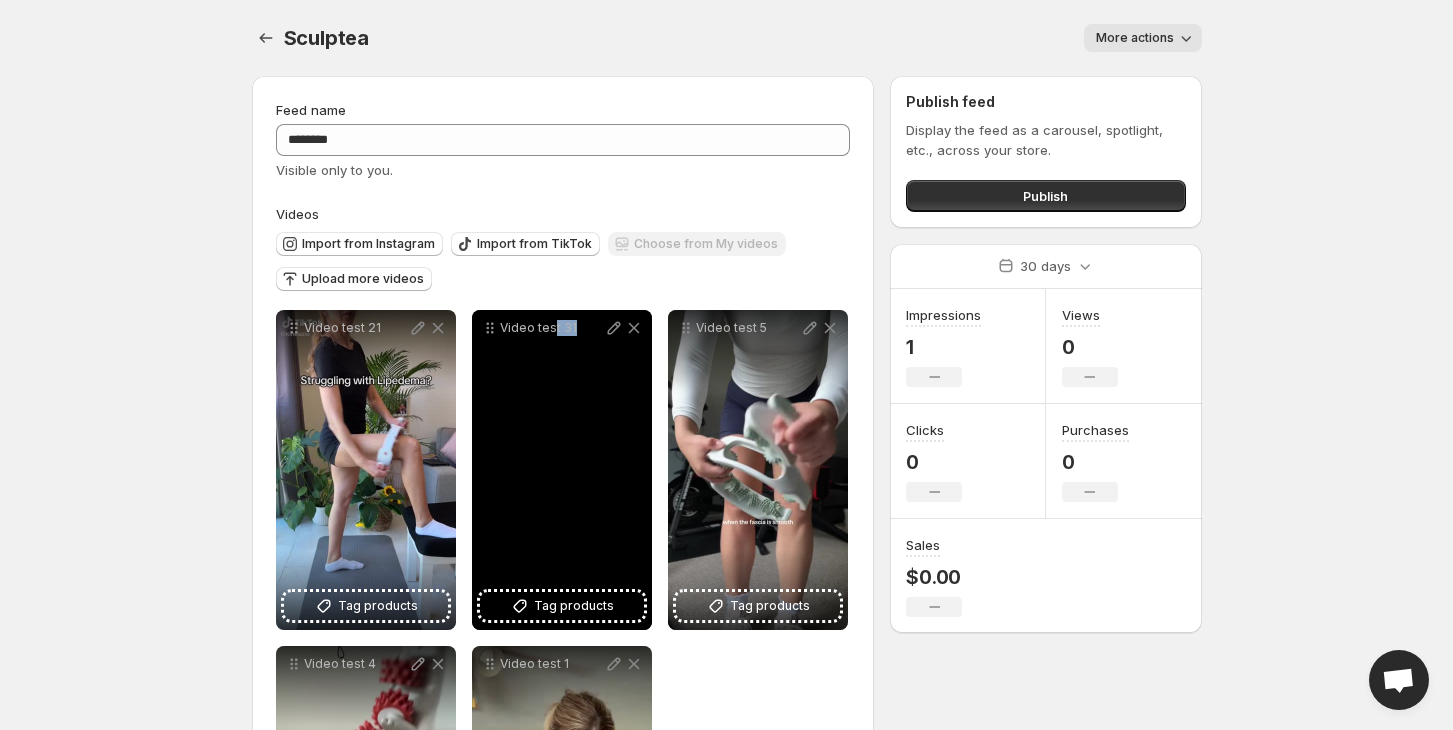 drag, startPoint x: 599, startPoint y: 373, endPoint x: 499, endPoint y: 421, distance: 110.92339 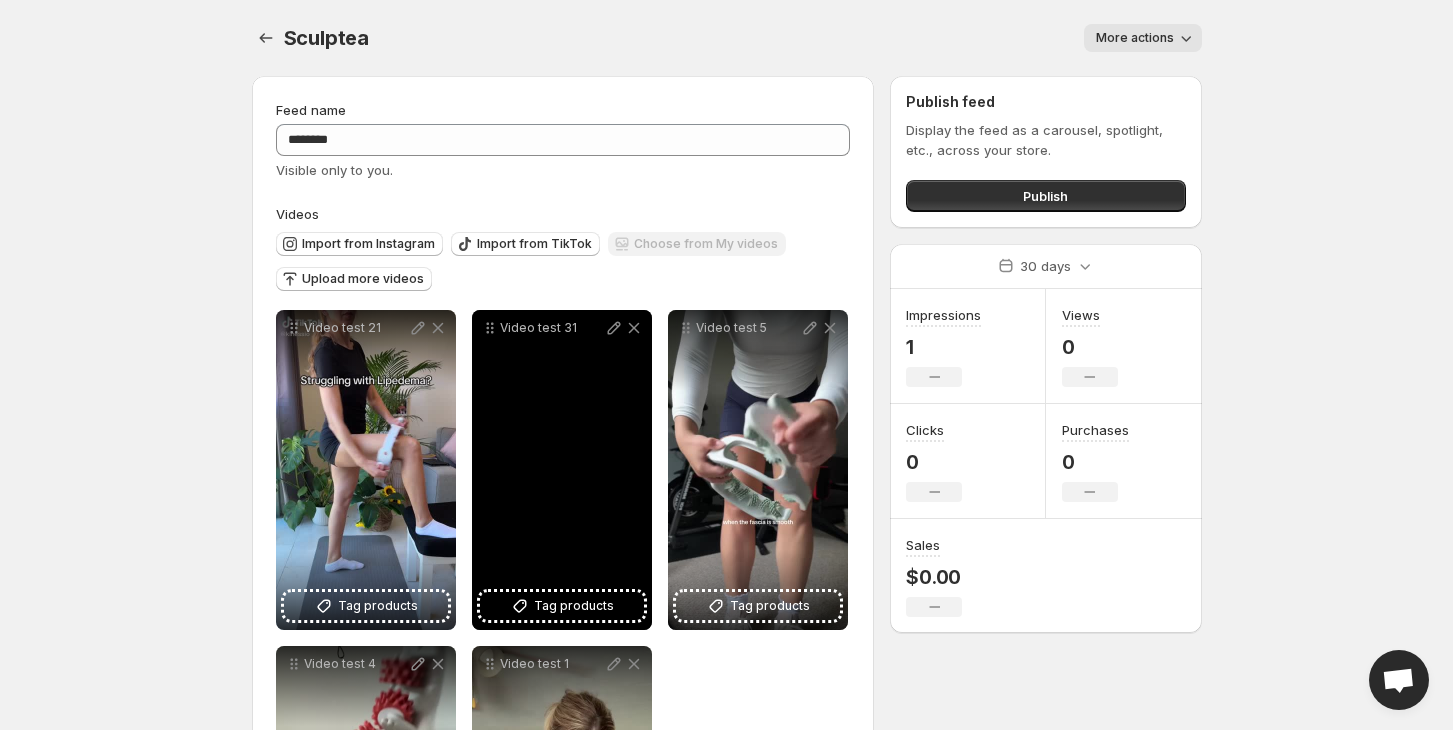 click on "Video test 31" at bounding box center (562, 470) 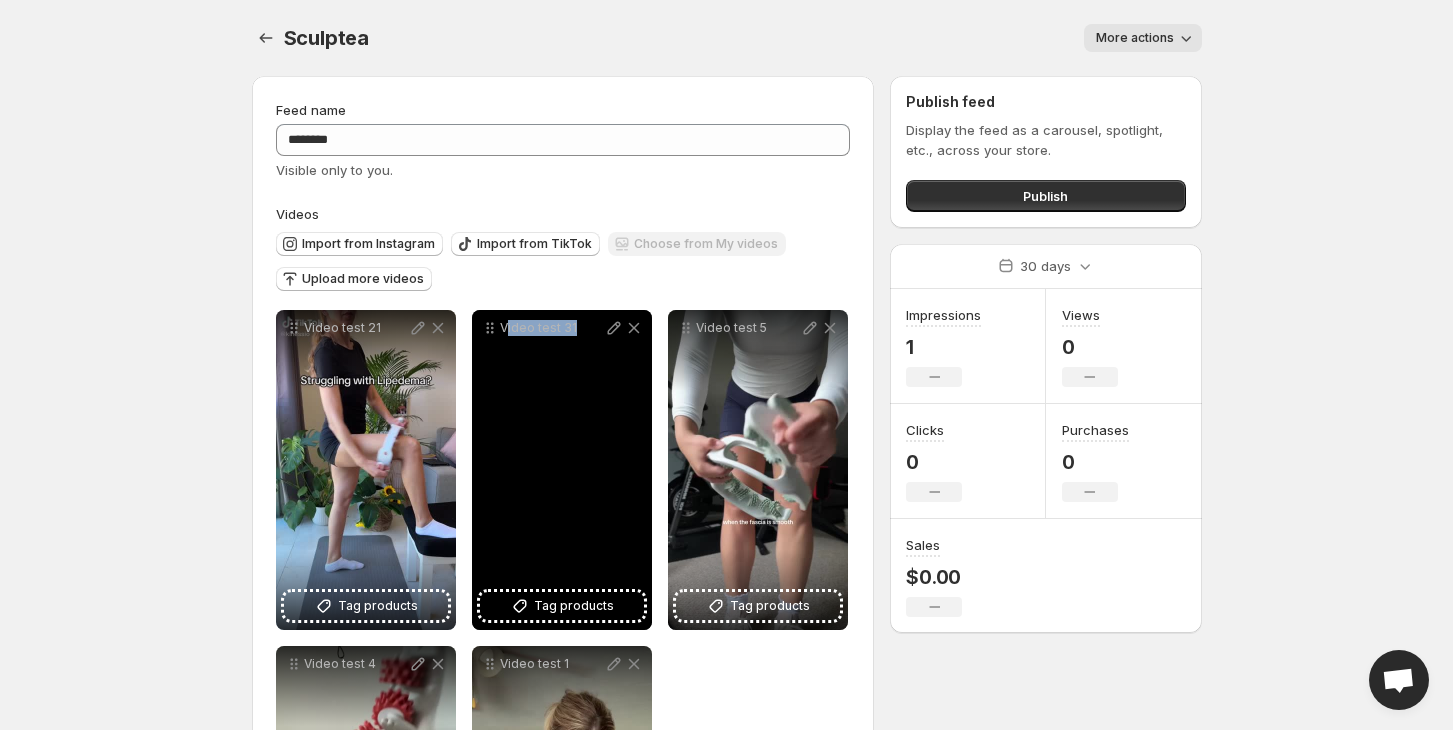 drag, startPoint x: 506, startPoint y: 348, endPoint x: 609, endPoint y: 383, distance: 108.78419 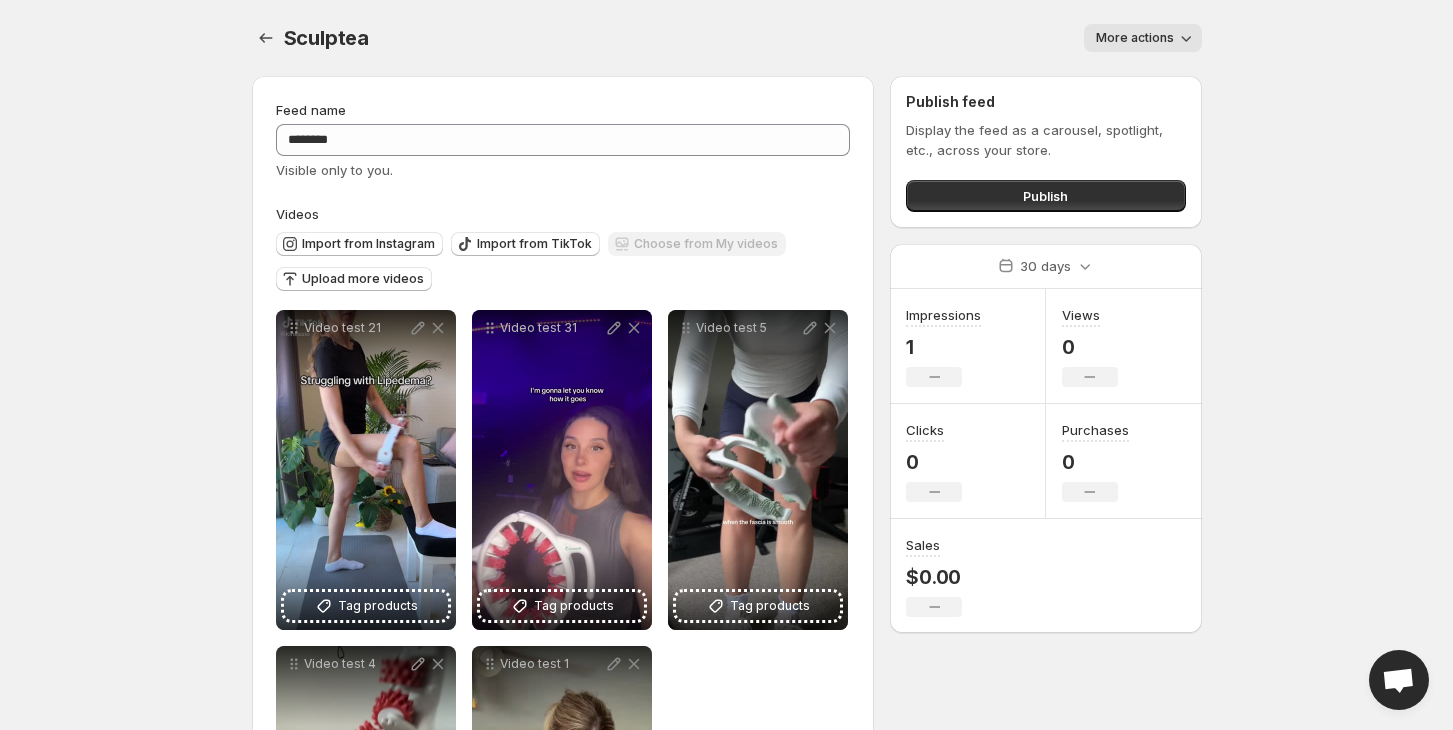 click on "Import from TikTok" at bounding box center (525, 245) 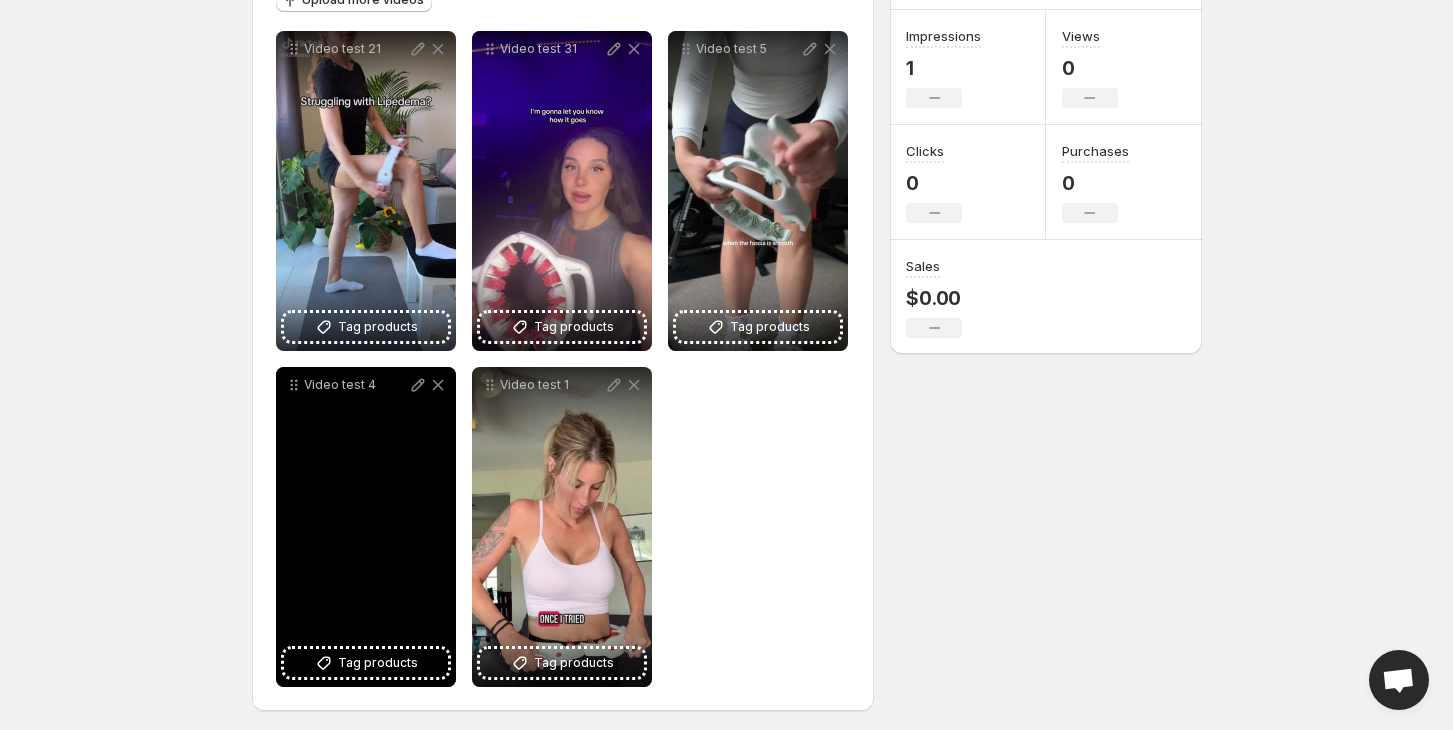 scroll, scrollTop: 286, scrollLeft: 0, axis: vertical 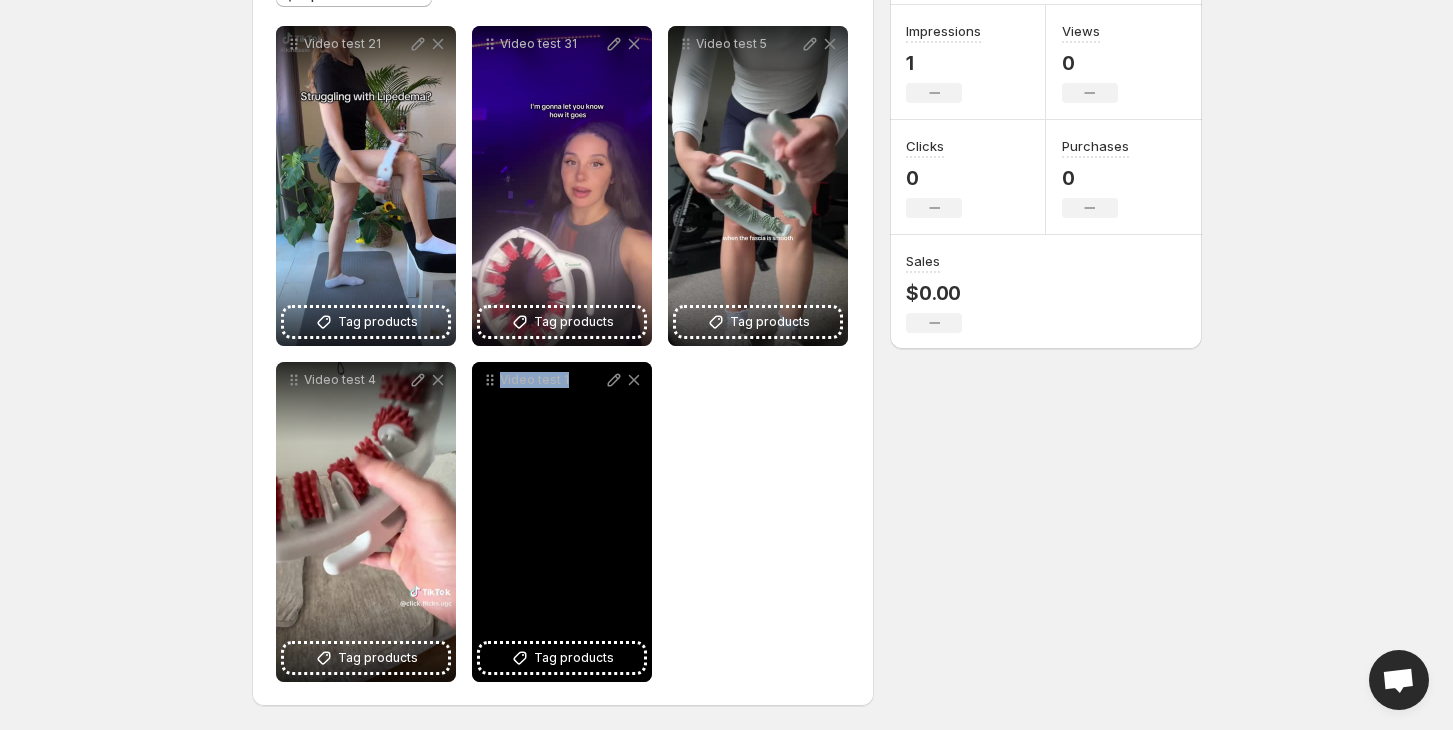 drag, startPoint x: 575, startPoint y: 553, endPoint x: 668, endPoint y: 396, distance: 182.4774 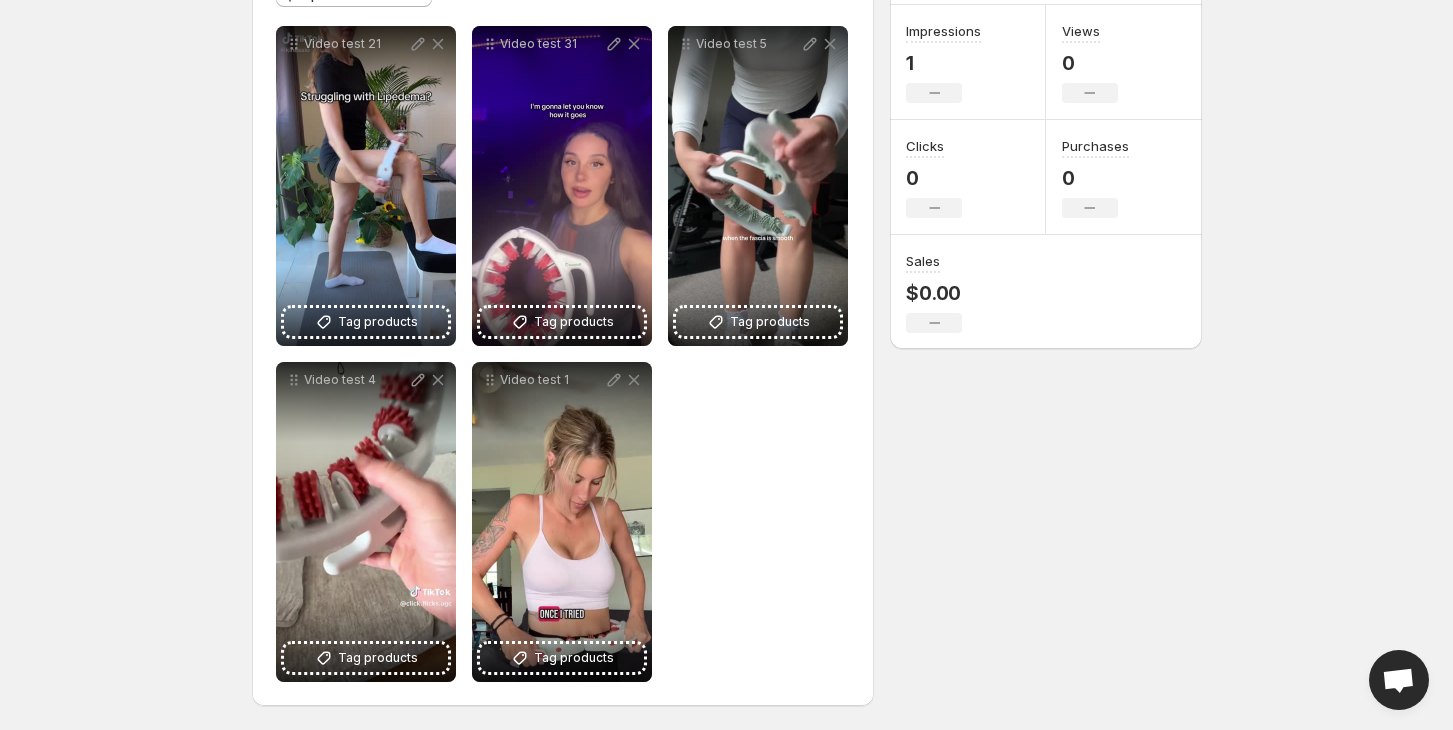 click on "**********" at bounding box center [563, 354] 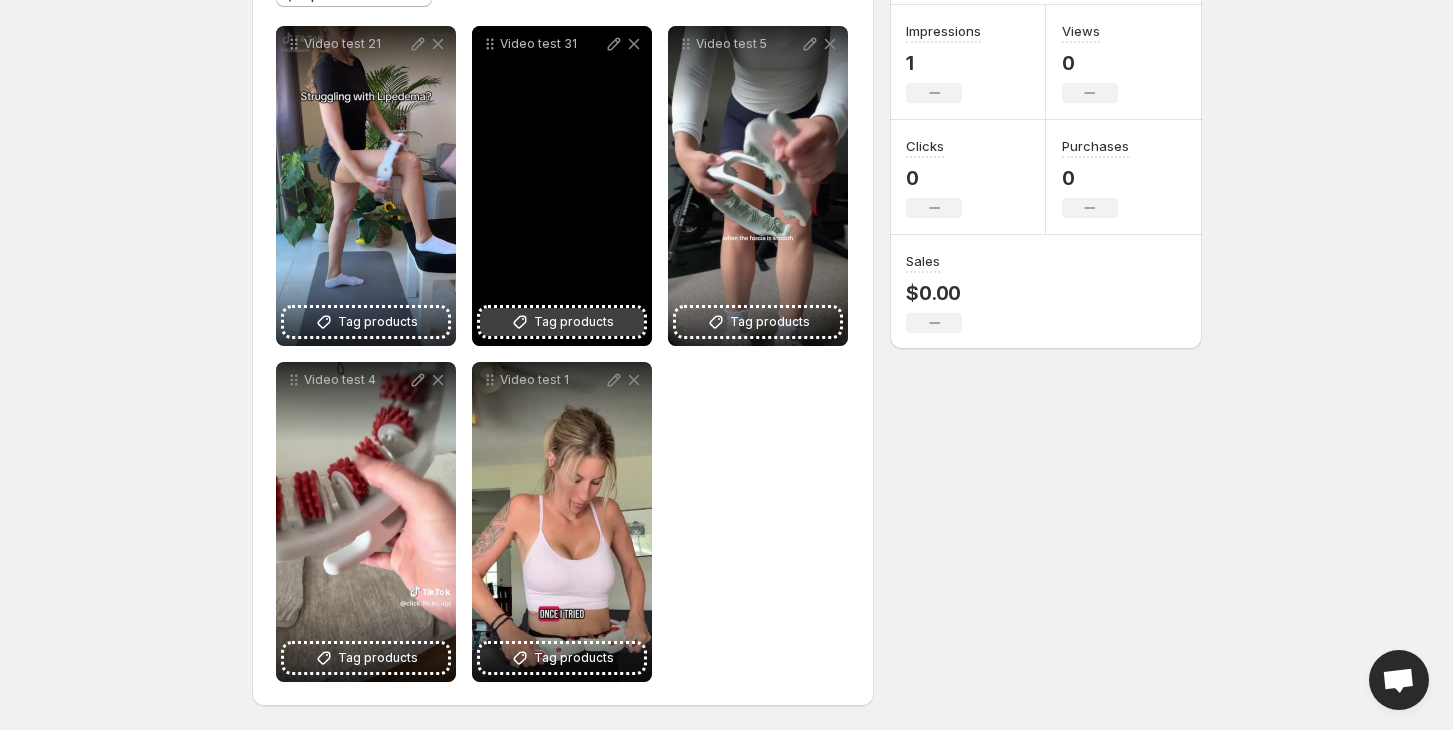 scroll, scrollTop: 286, scrollLeft: 0, axis: vertical 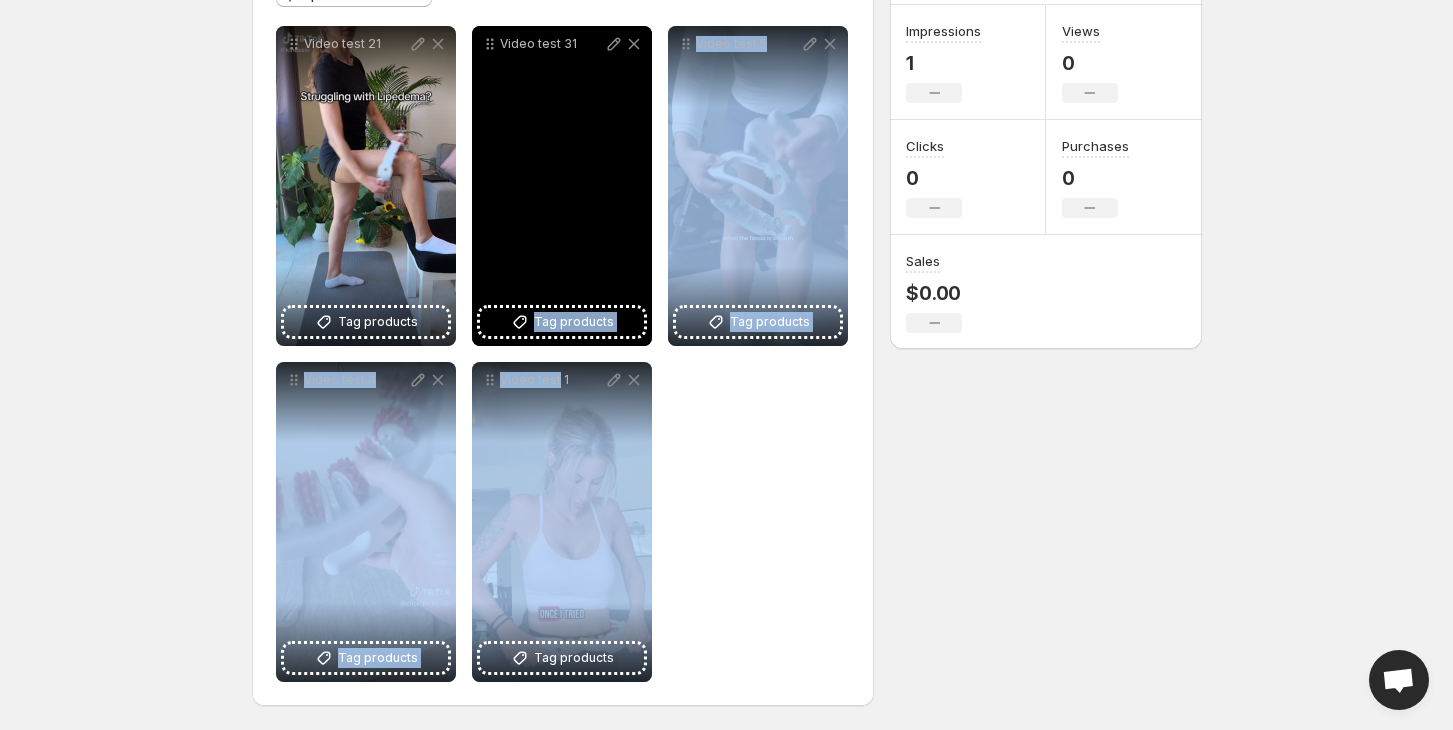 drag, startPoint x: 558, startPoint y: 453, endPoint x: 600, endPoint y: 211, distance: 245.61758 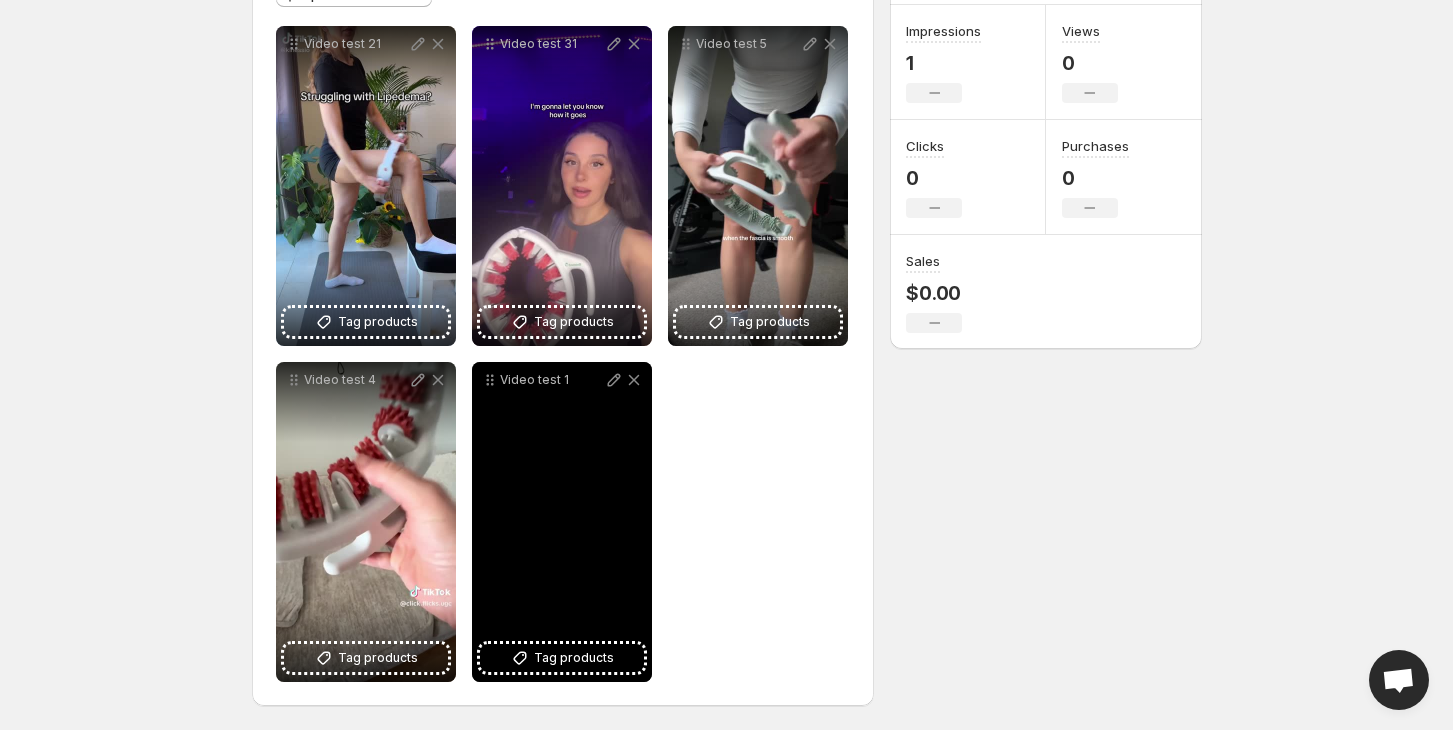 click on "Video test 1" at bounding box center [562, 522] 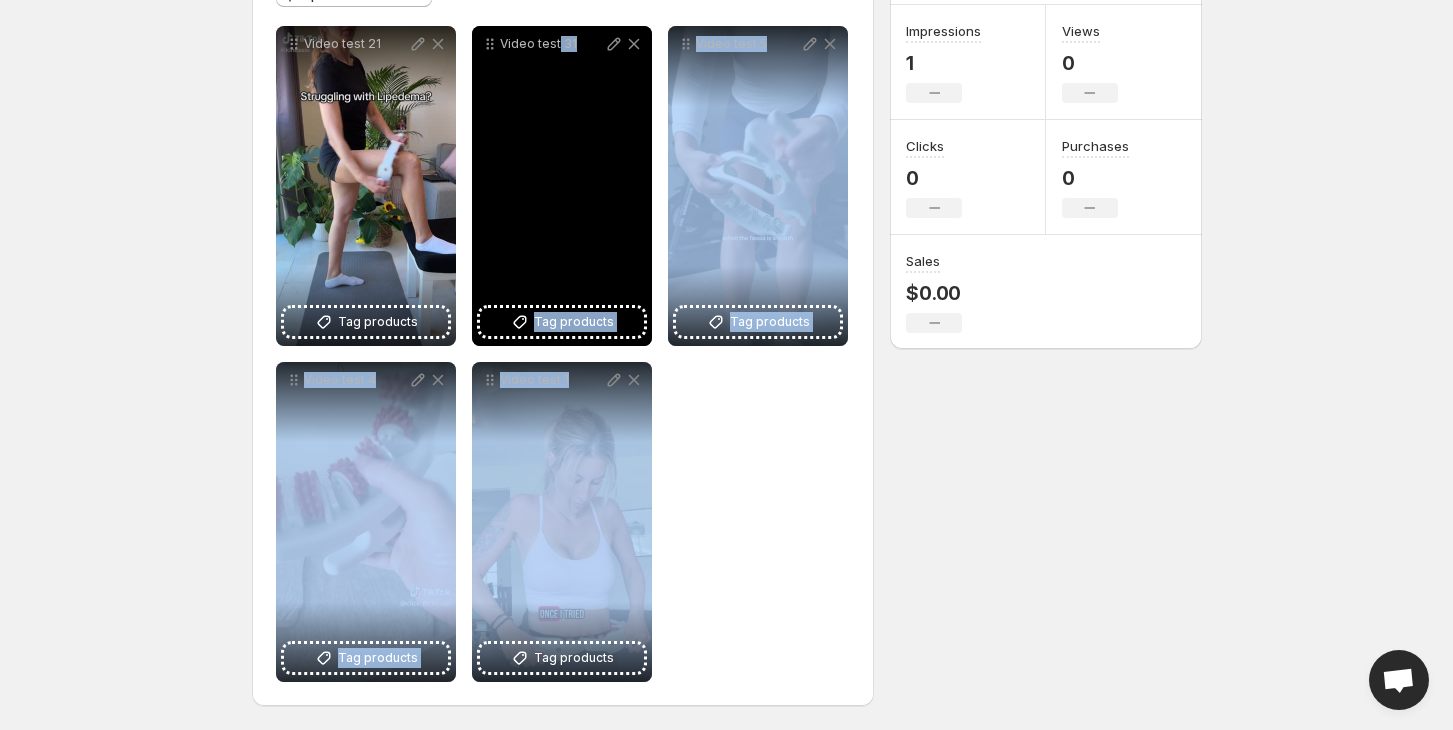 drag, startPoint x: 569, startPoint y: 482, endPoint x: 553, endPoint y: 182, distance: 300.42636 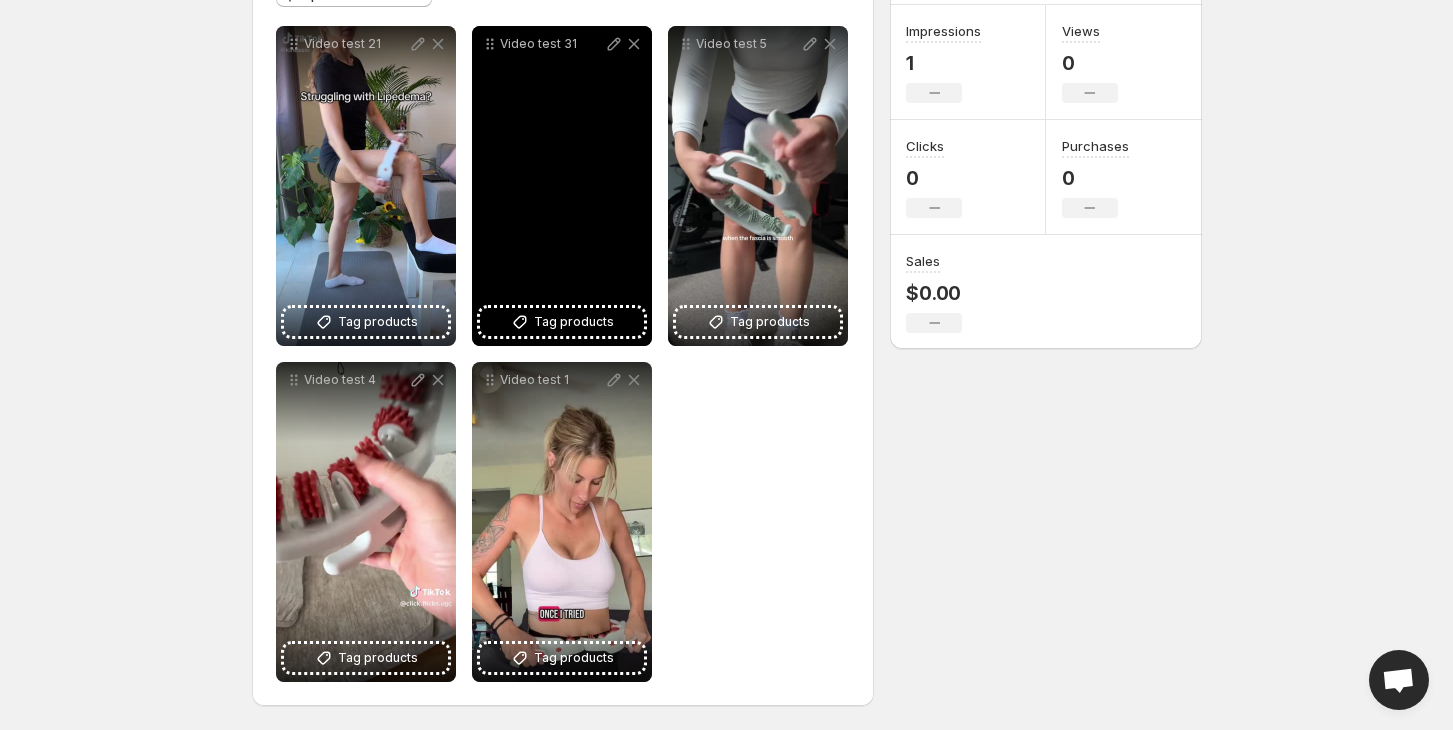 click on "Video test 31" at bounding box center (562, 186) 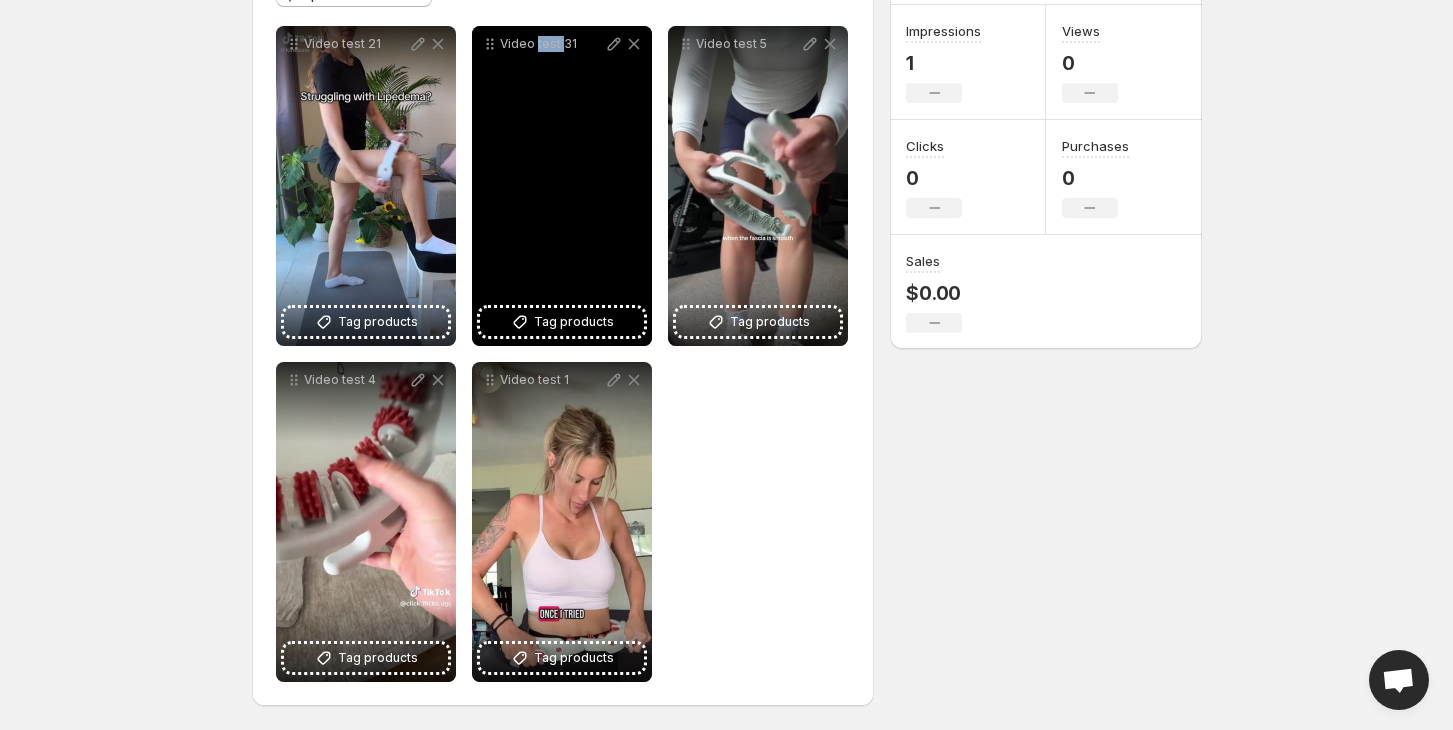 click on "Video test 31" at bounding box center [562, 186] 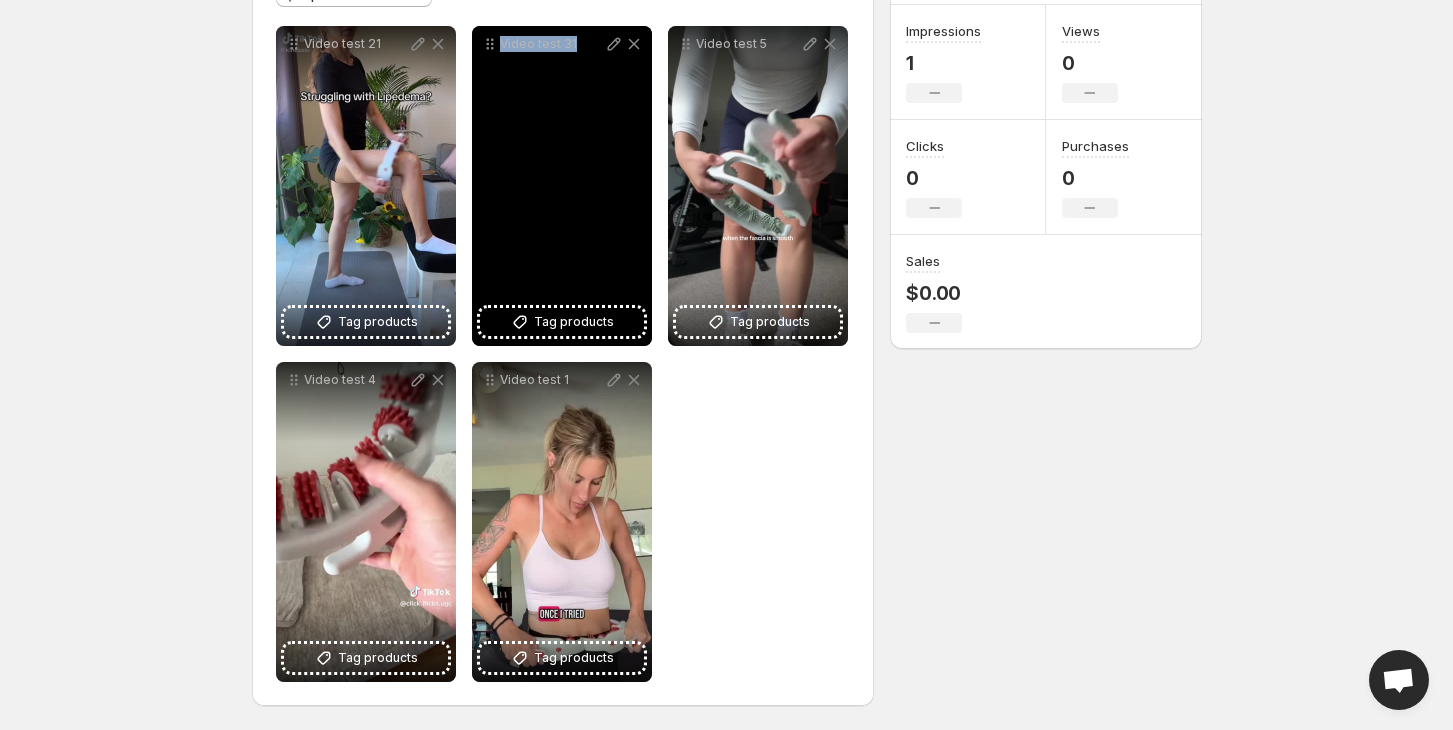 click on "Video test 31" at bounding box center (562, 186) 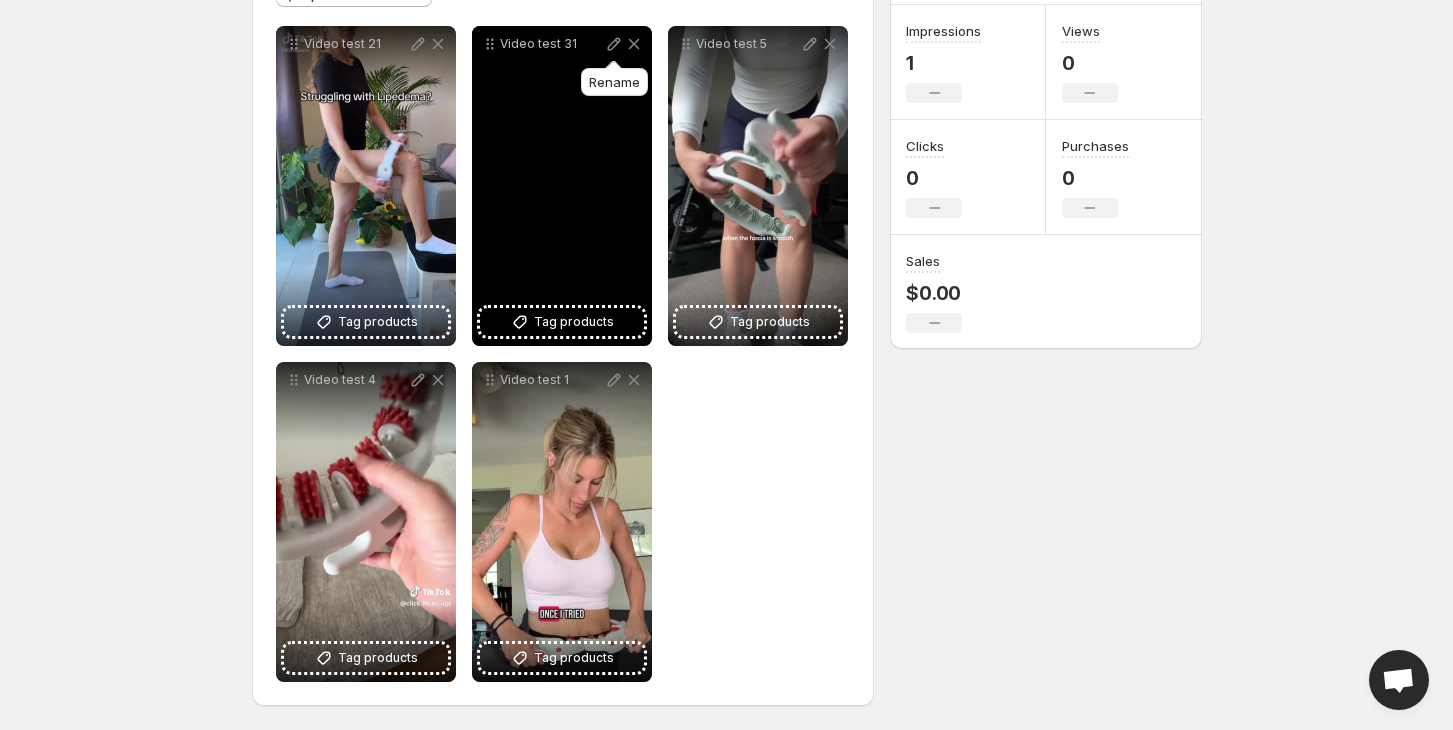 click 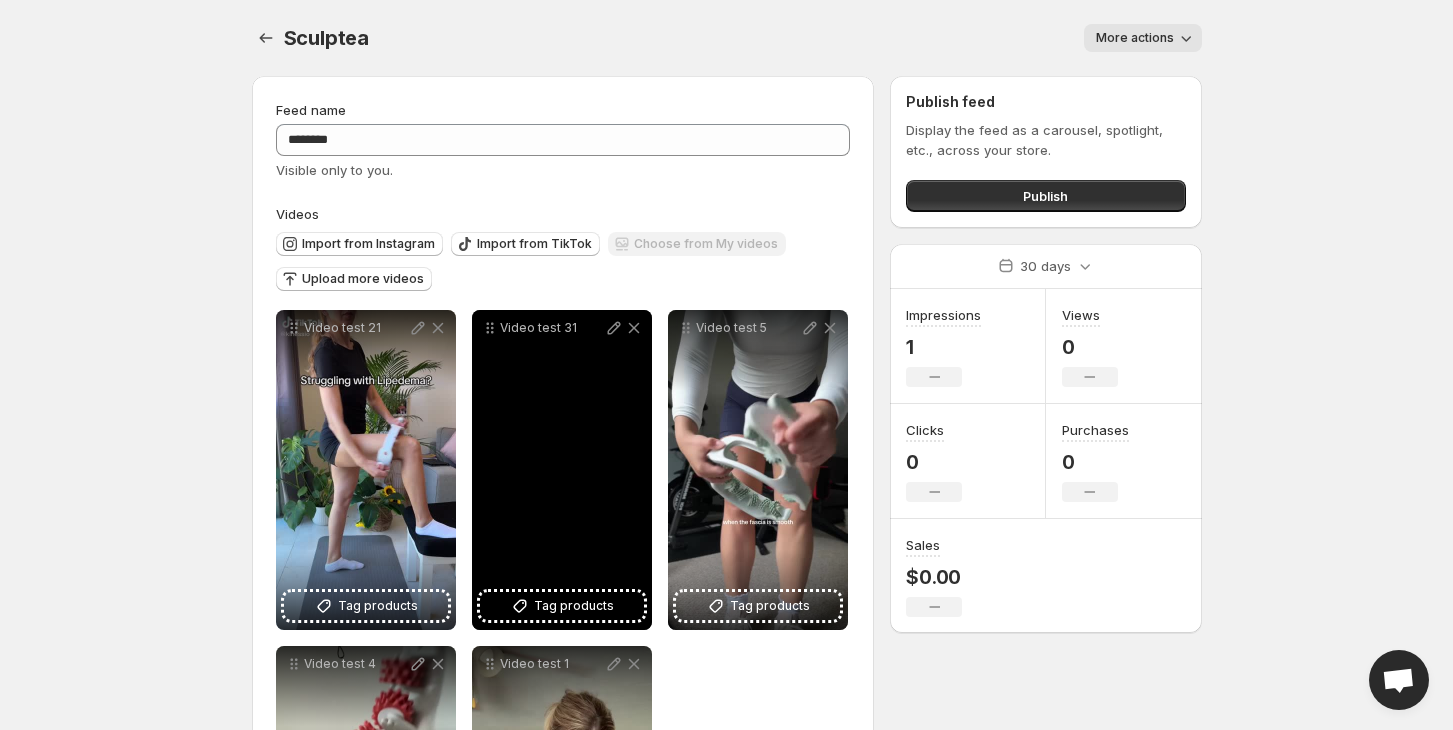 scroll, scrollTop: 0, scrollLeft: 0, axis: both 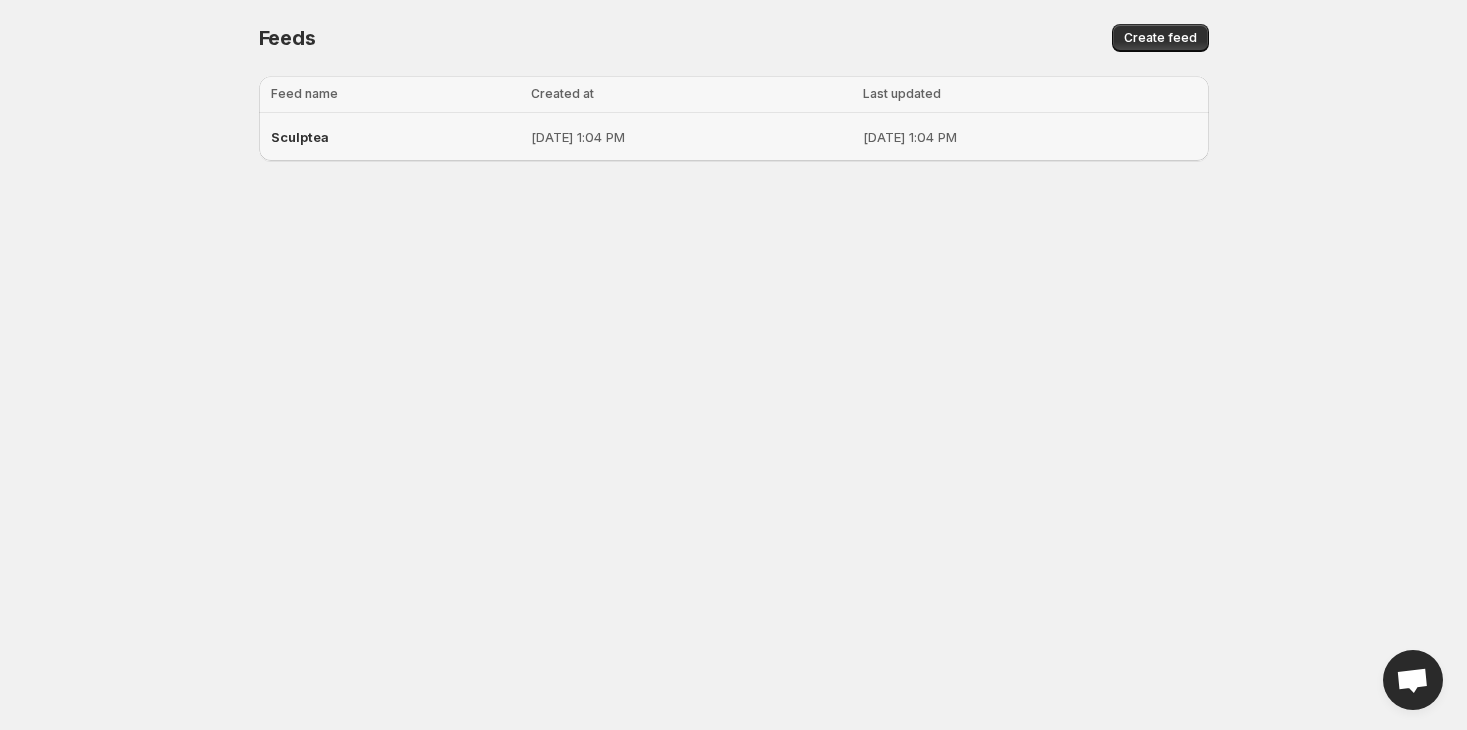 click on "Sculptea" at bounding box center [395, 137] 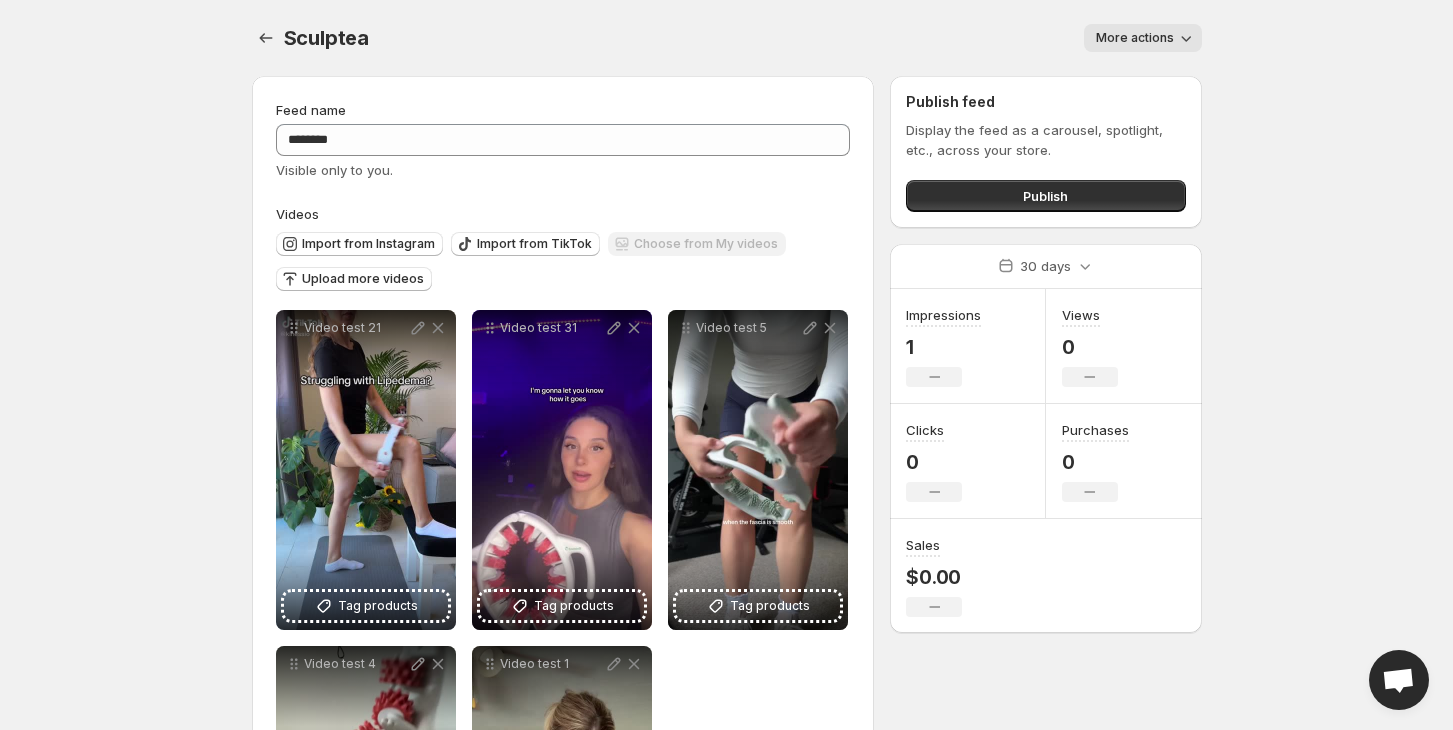 click on "More actions" at bounding box center [1135, 38] 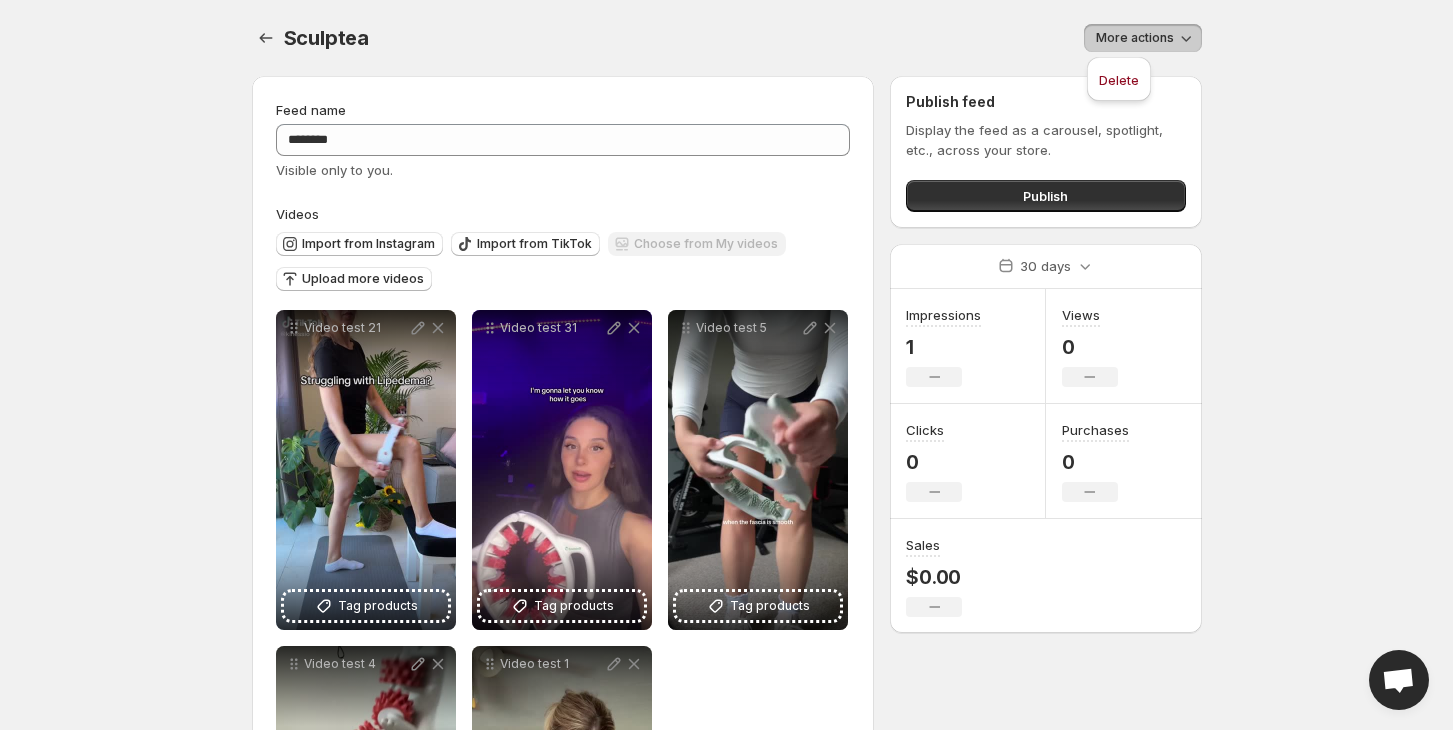 click on "More actions" at bounding box center [797, 38] 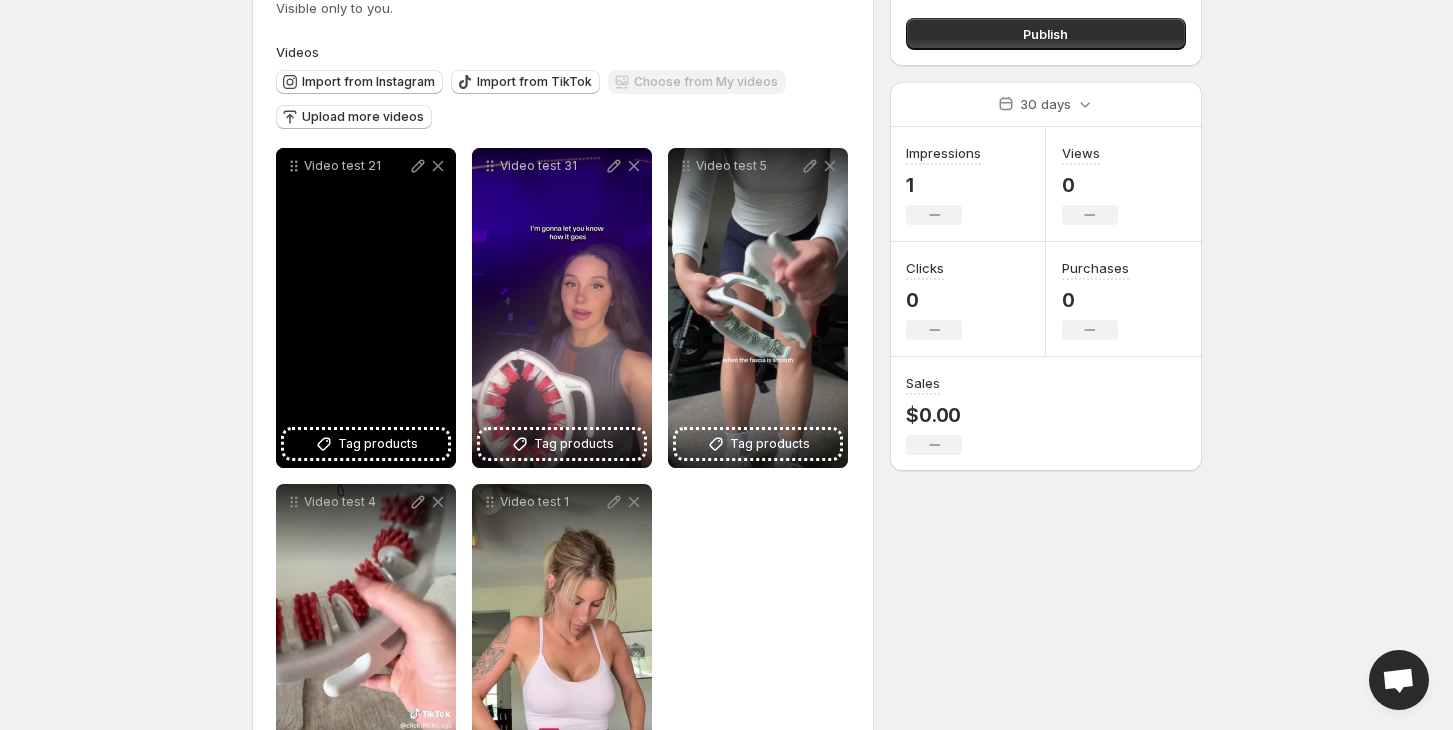 scroll, scrollTop: 286, scrollLeft: 0, axis: vertical 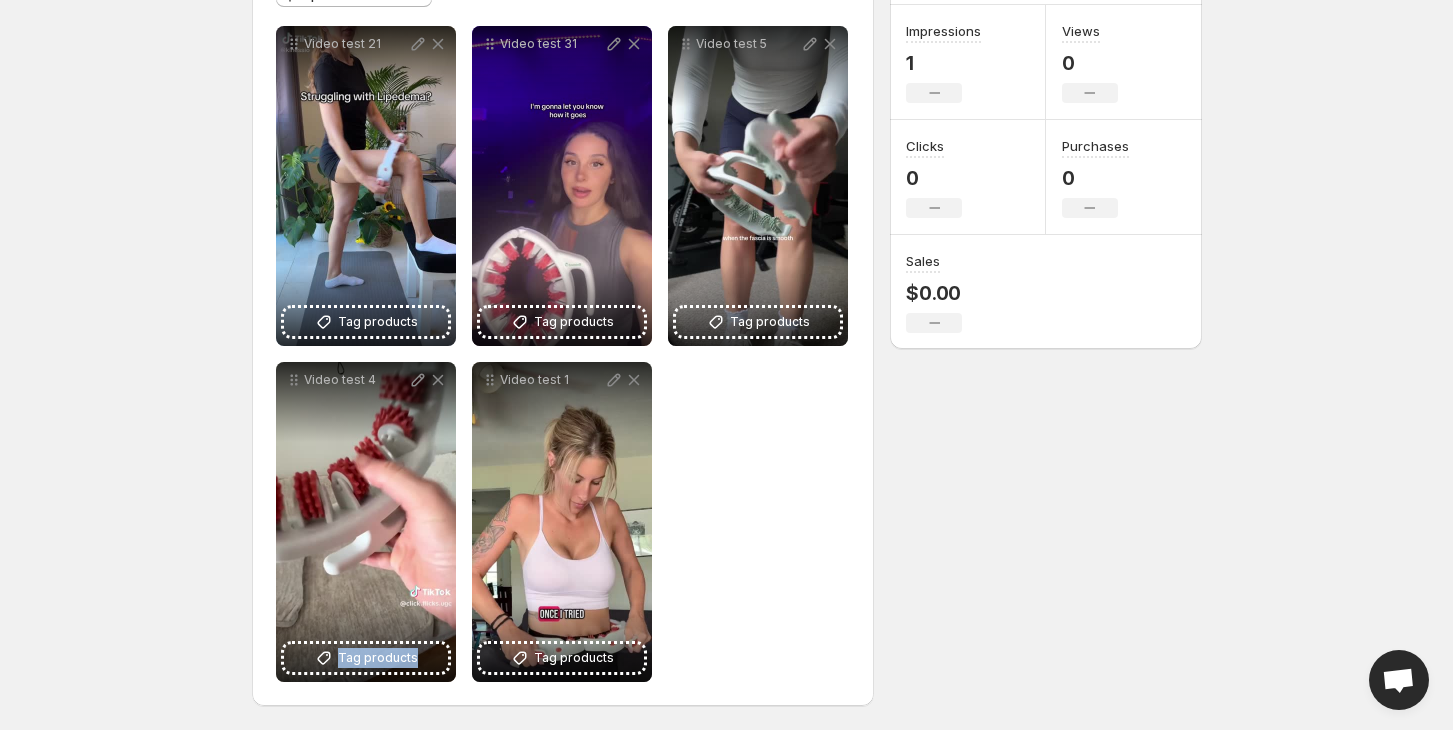 drag, startPoint x: 451, startPoint y: 462, endPoint x: 619, endPoint y: 461, distance: 168.00298 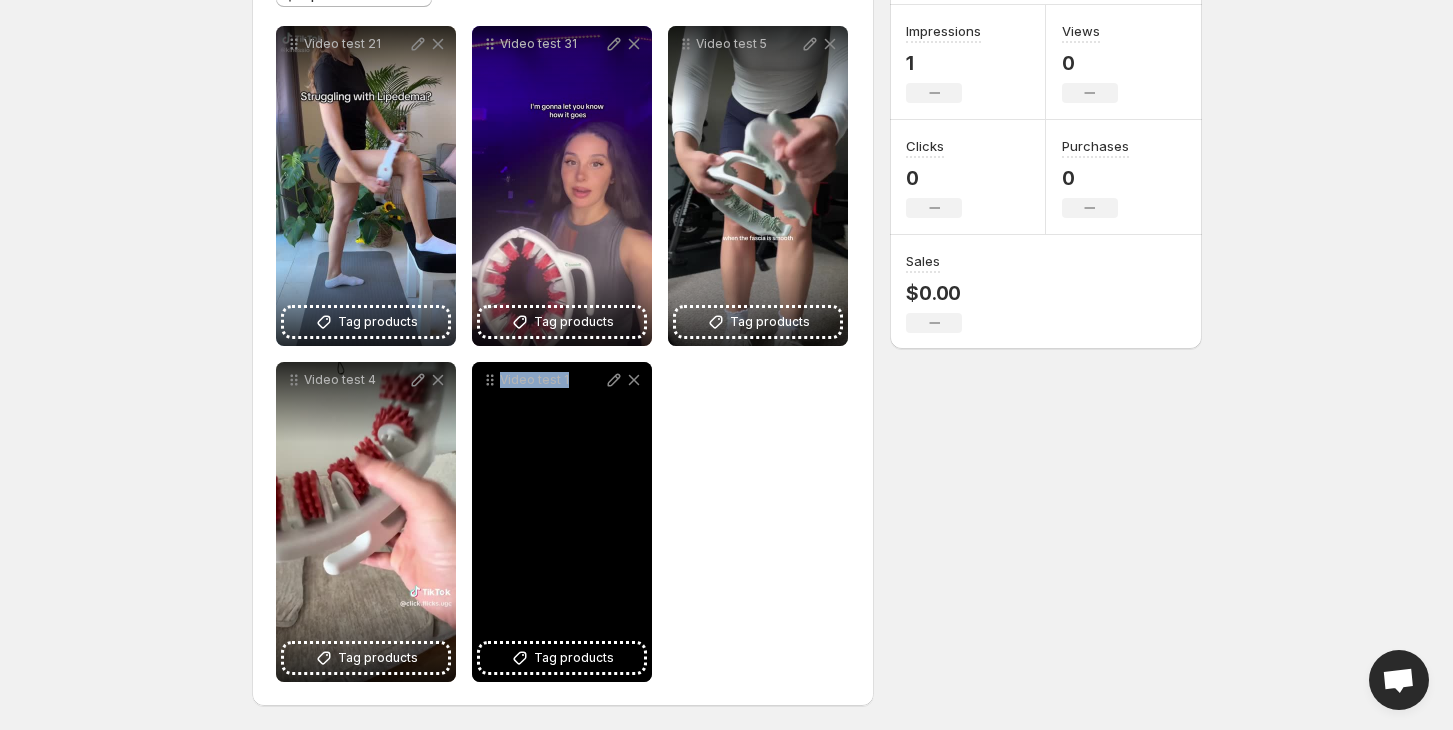 drag, startPoint x: 591, startPoint y: 461, endPoint x: 491, endPoint y: 444, distance: 101.43471 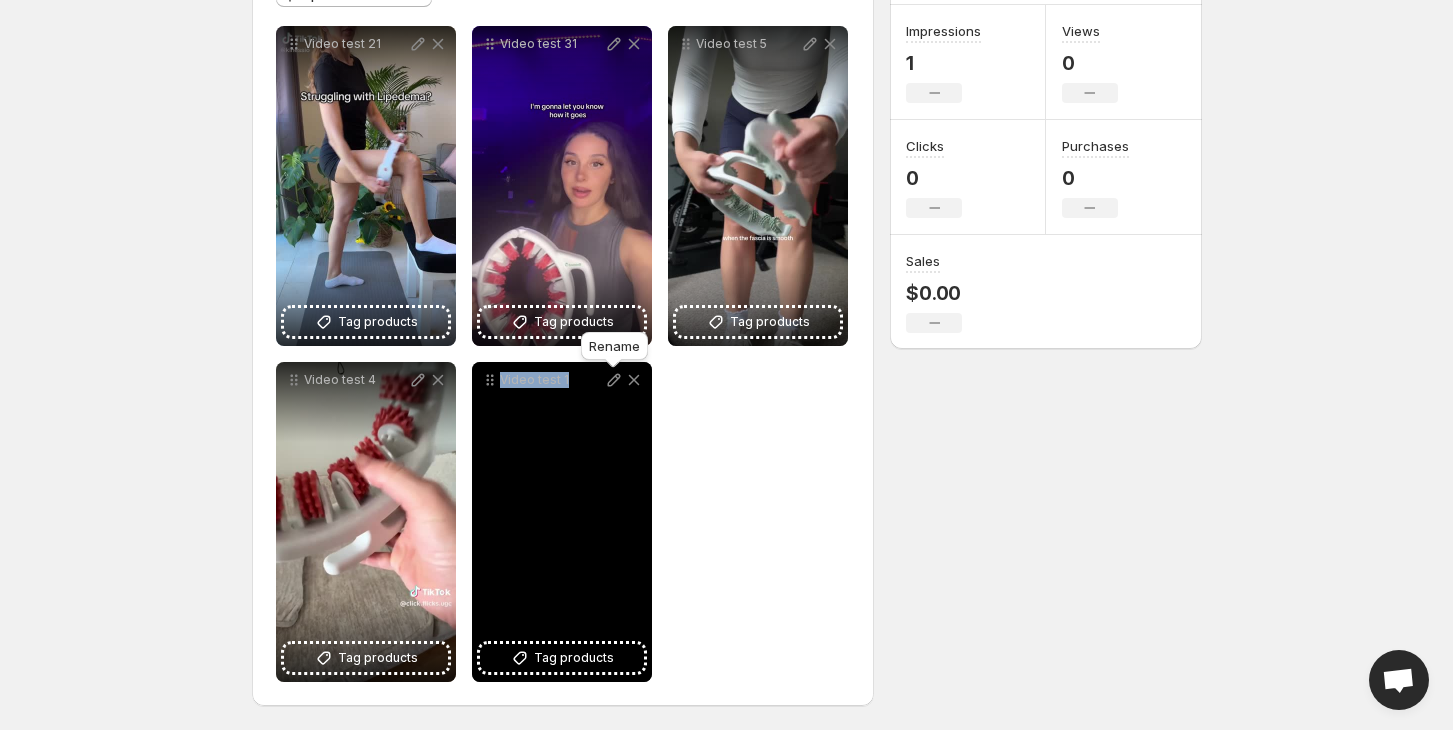 click 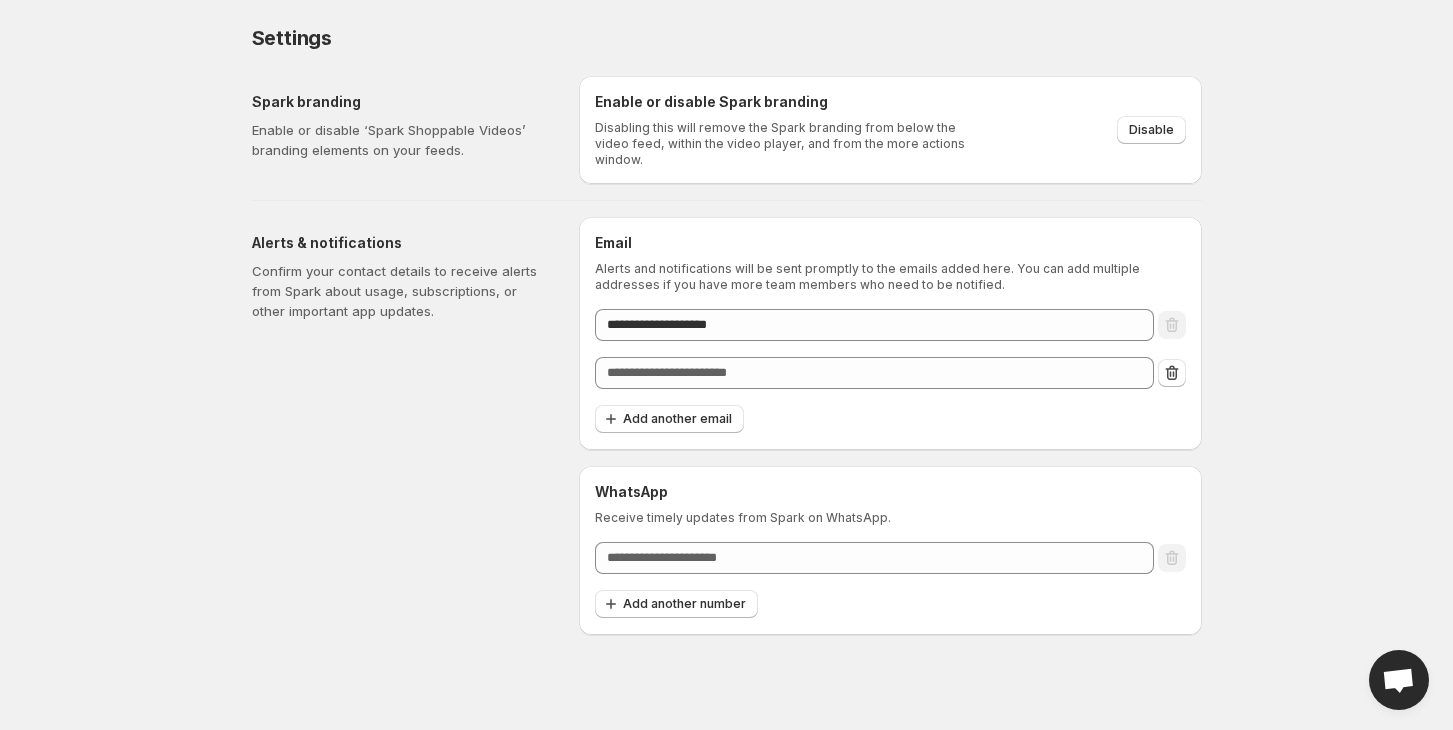 scroll, scrollTop: 0, scrollLeft: 0, axis: both 